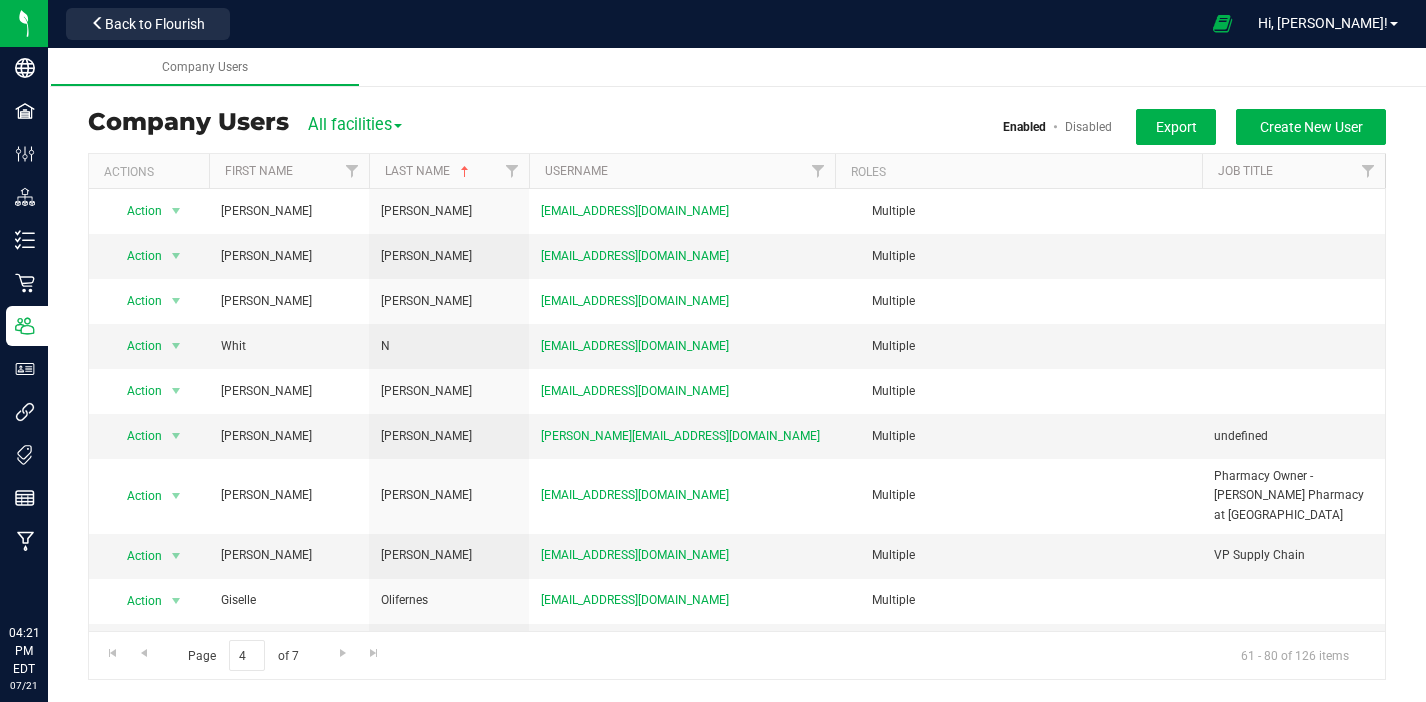 scroll, scrollTop: 0, scrollLeft: 0, axis: both 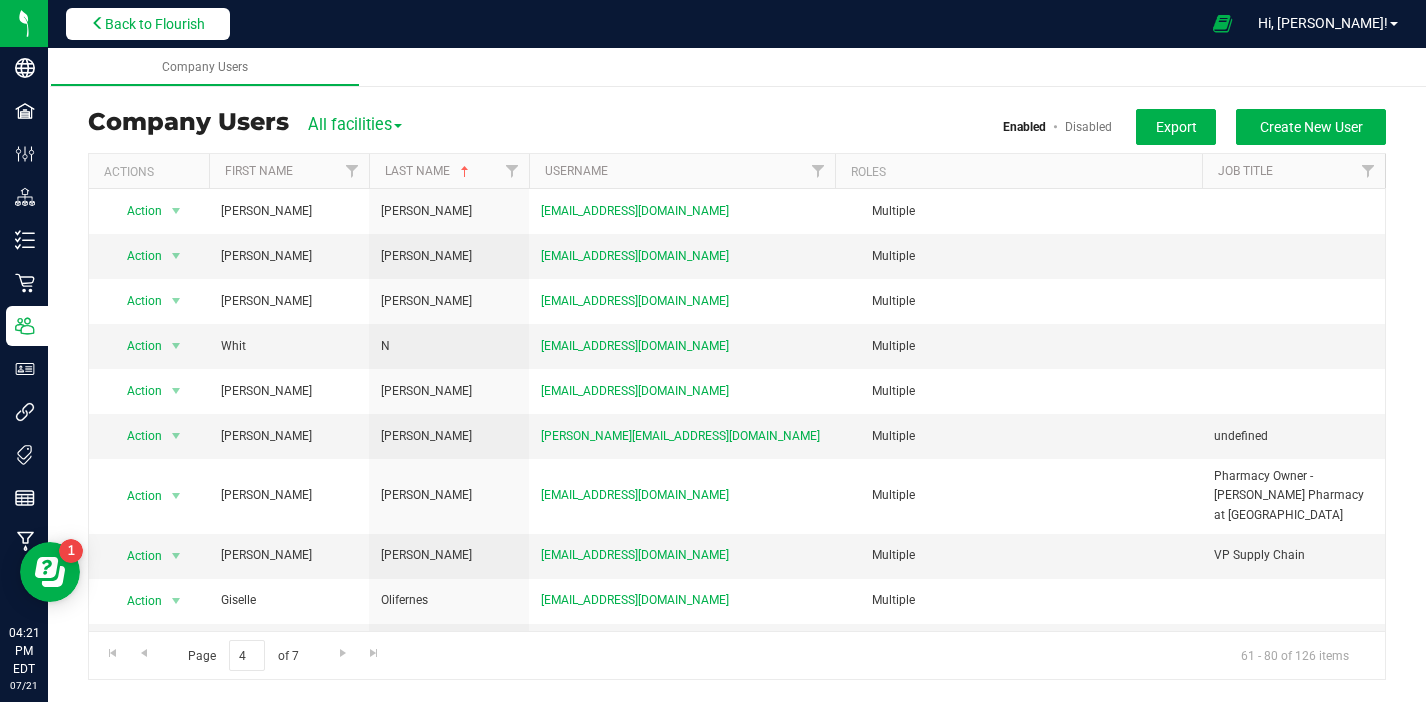 click on "Back to Flourish" at bounding box center (155, 24) 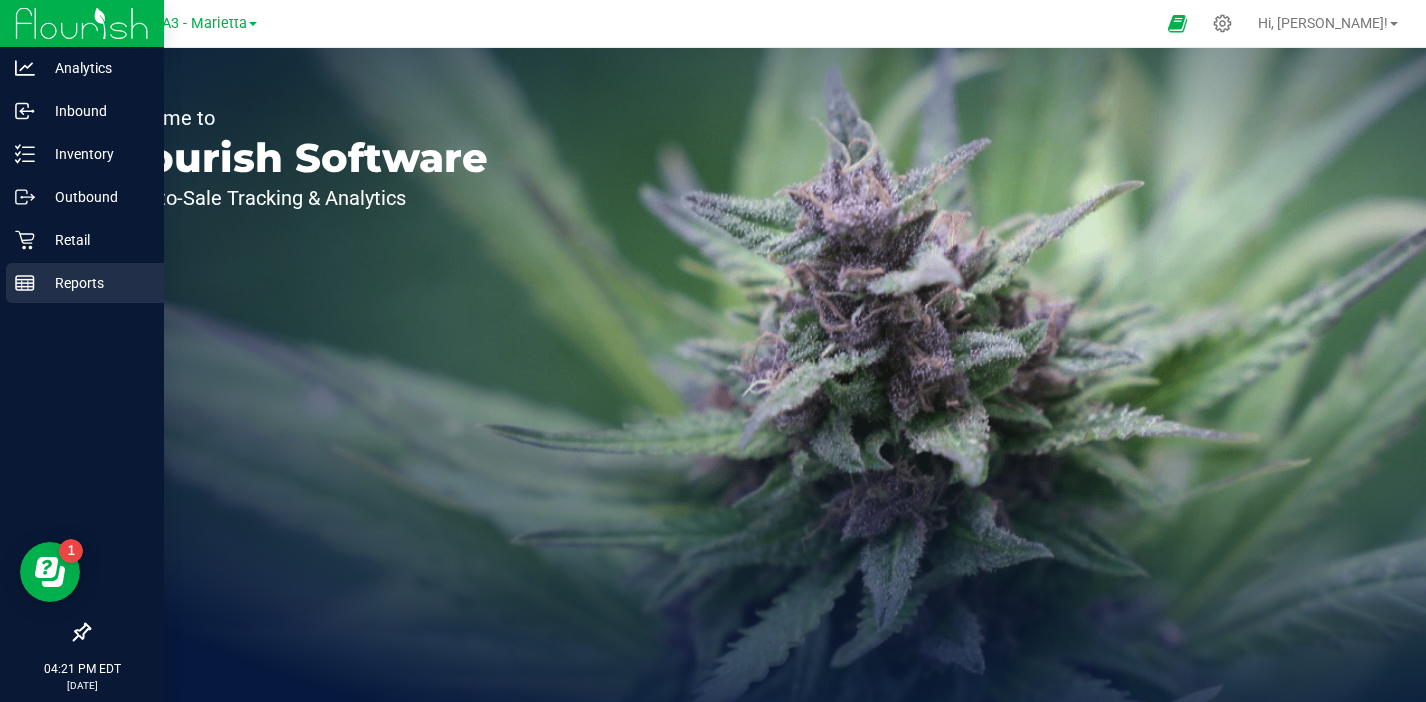 click on "Reports" at bounding box center (95, 283) 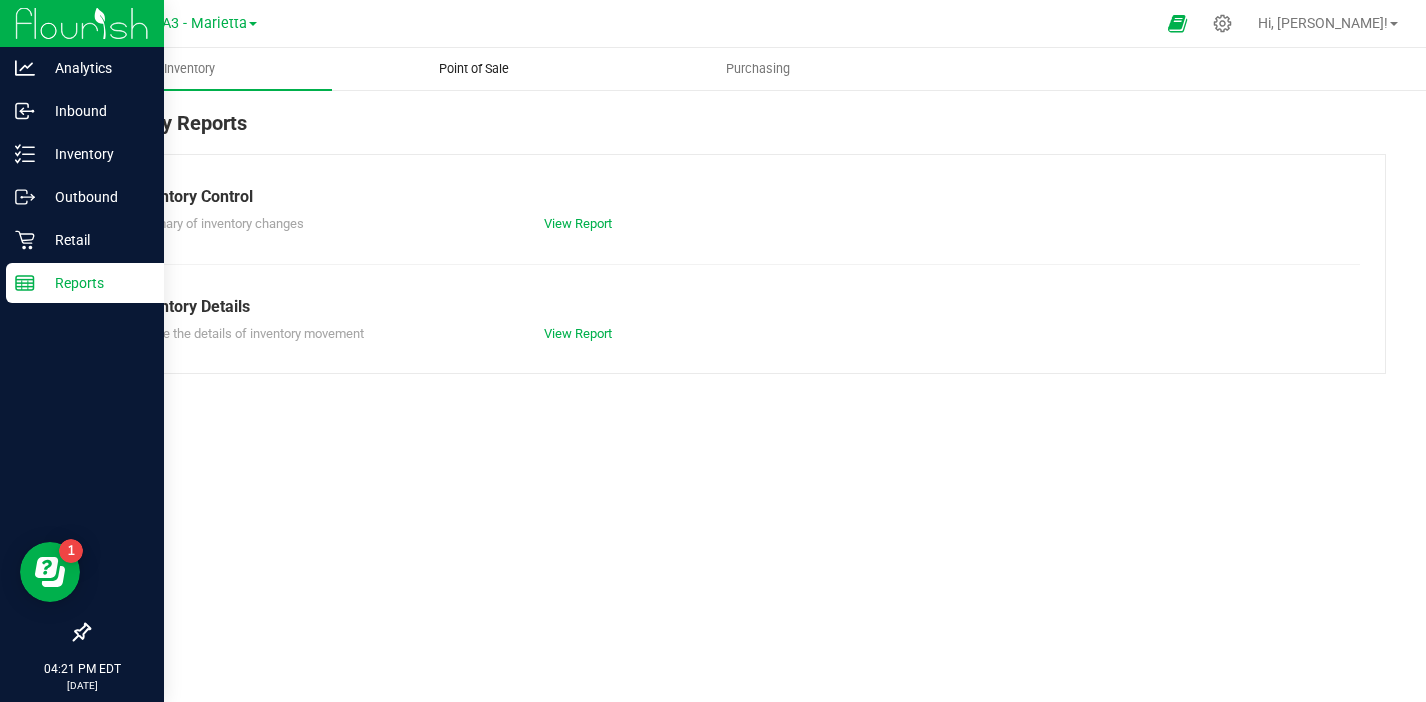 click on "Point of Sale" at bounding box center (474, 69) 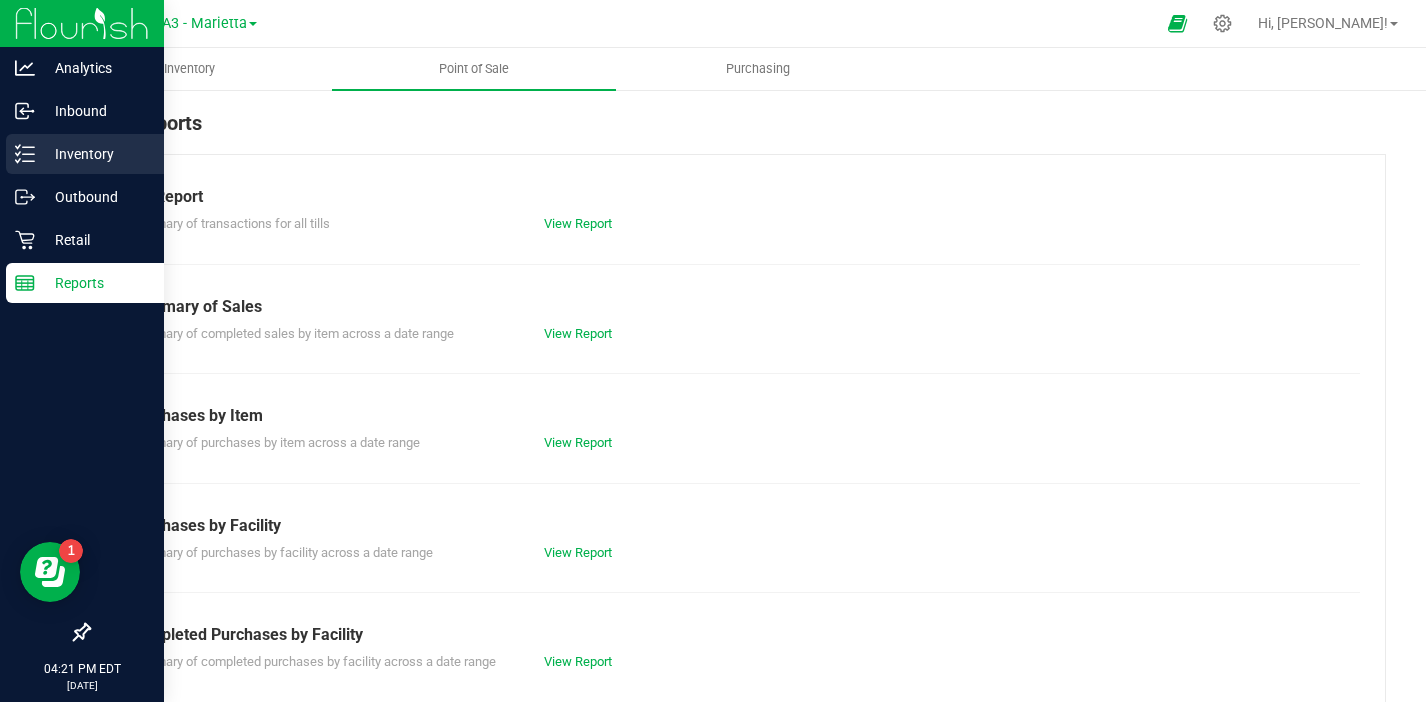 click on "Inventory" at bounding box center [95, 154] 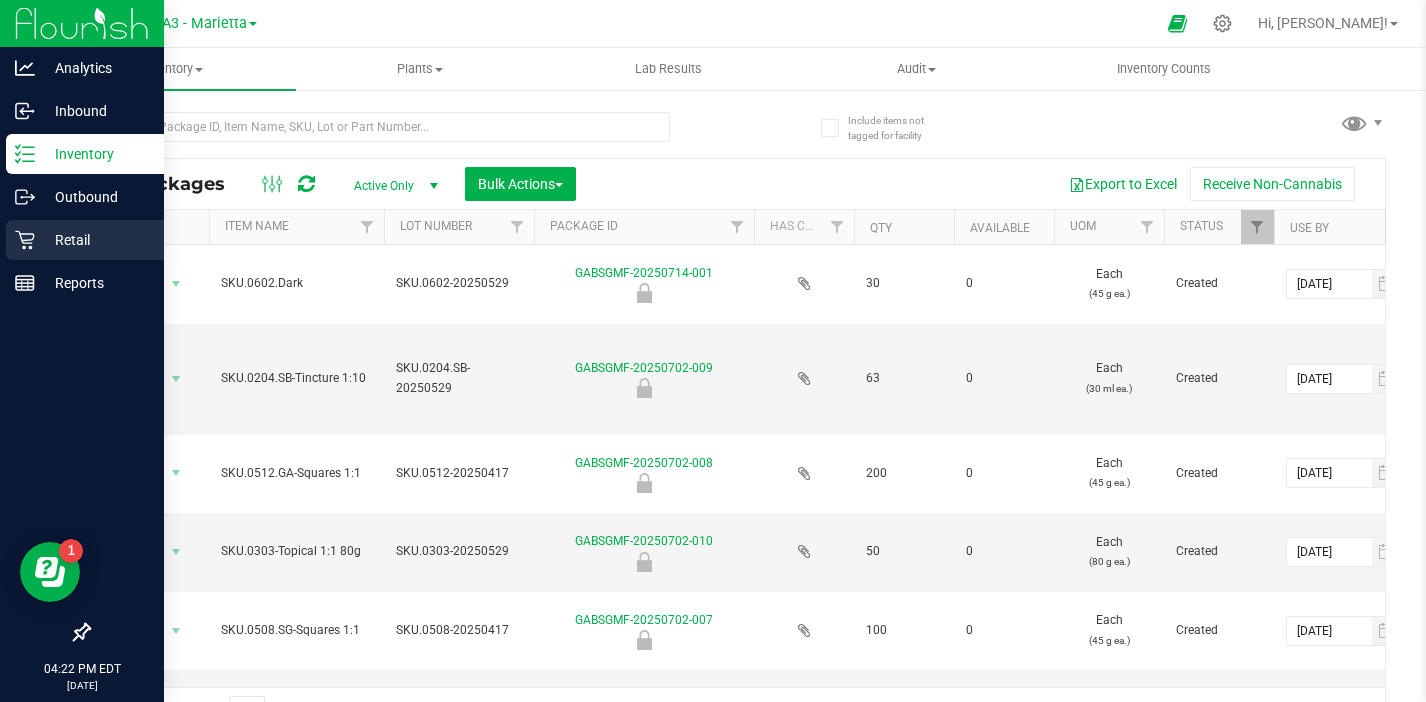 click on "Retail" at bounding box center [95, 240] 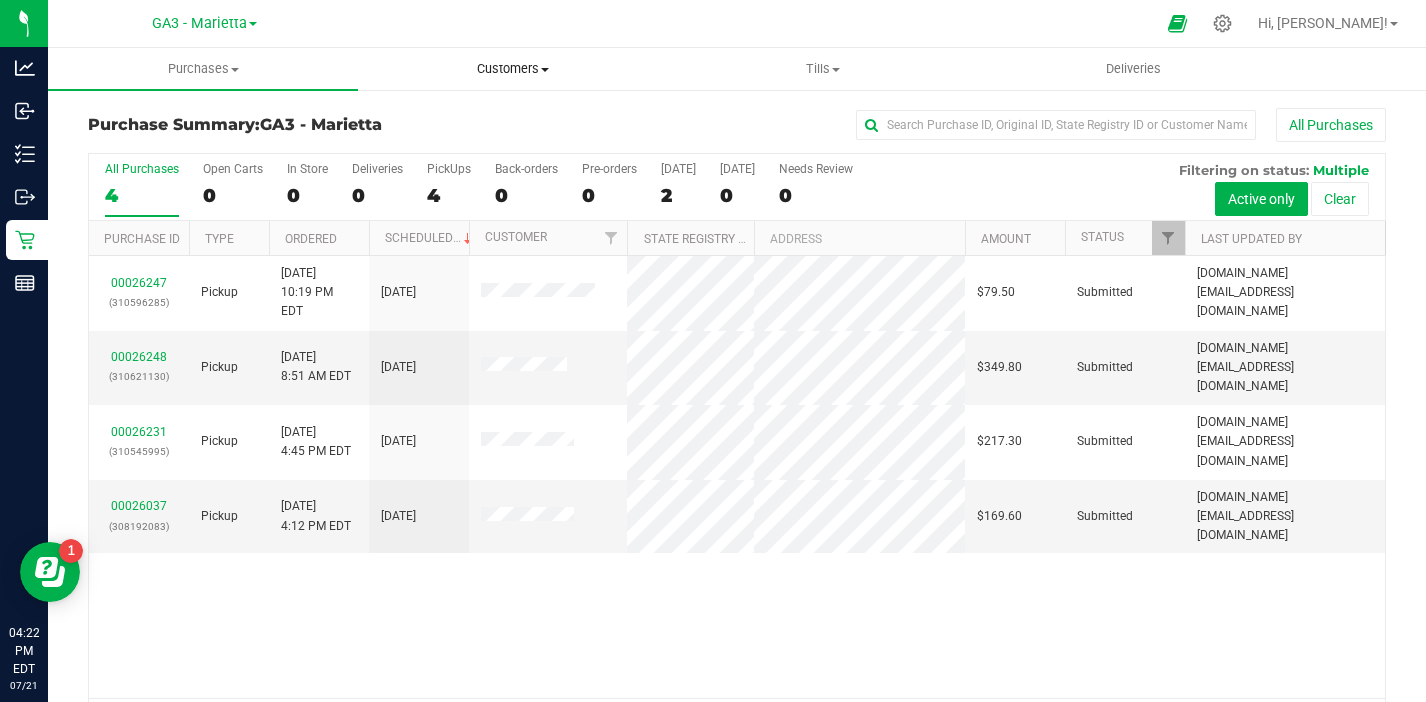 click on "Customers" at bounding box center (513, 69) 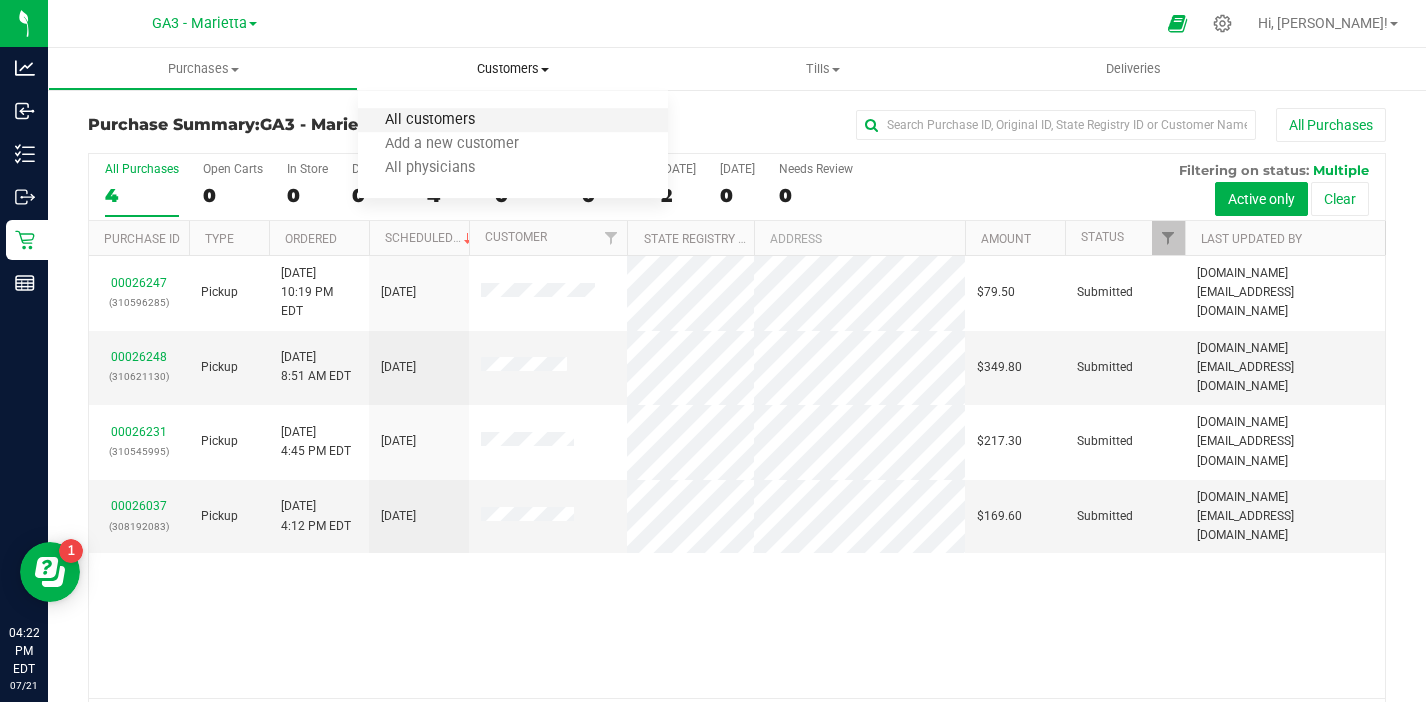 click on "All customers" at bounding box center (430, 120) 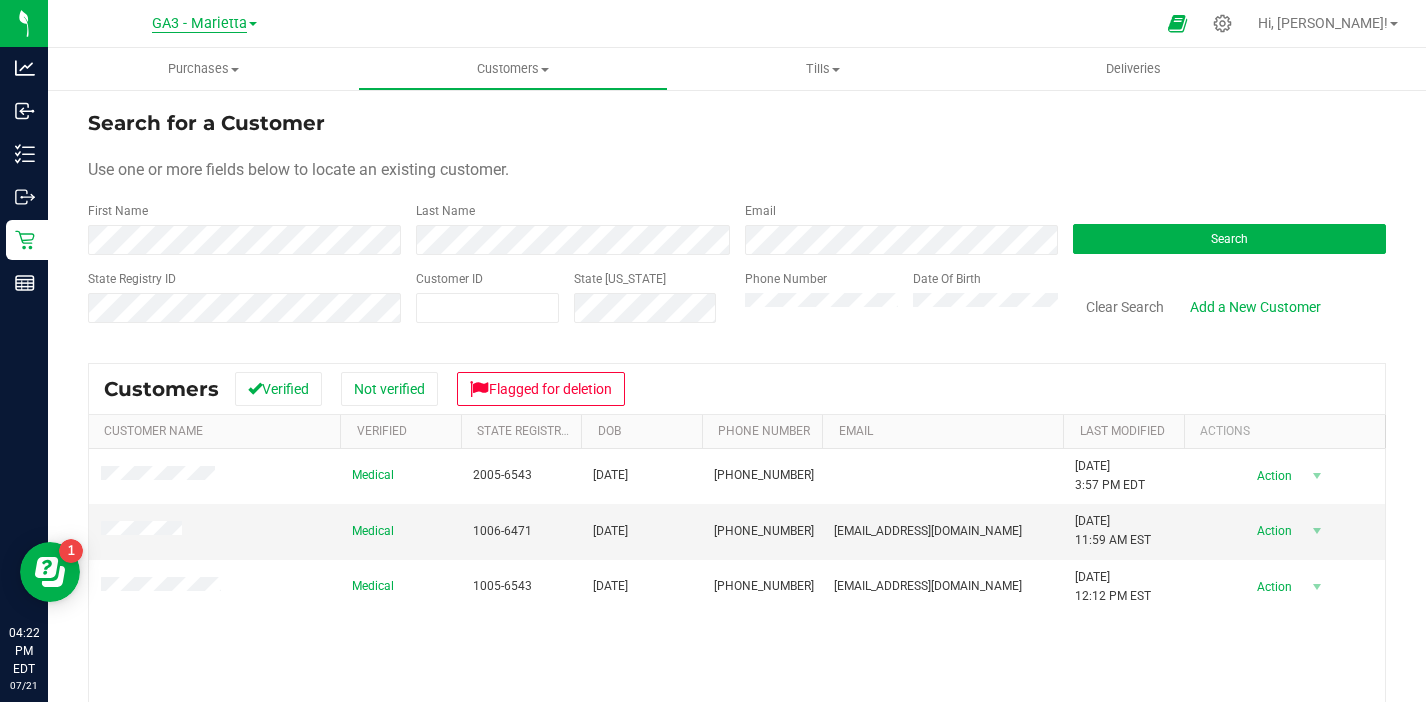 click on "GA3 - Marietta" at bounding box center [199, 24] 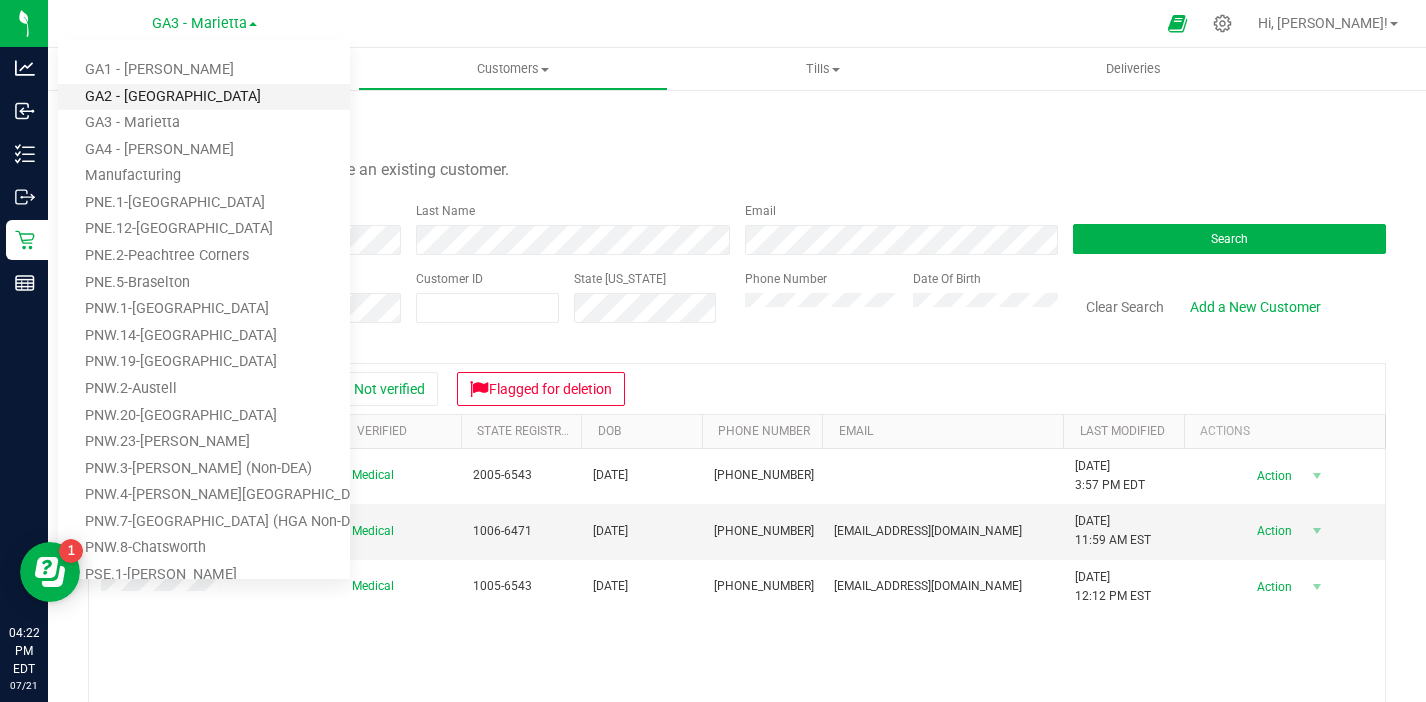 click on "GA2 - [GEOGRAPHIC_DATA]" at bounding box center [204, 97] 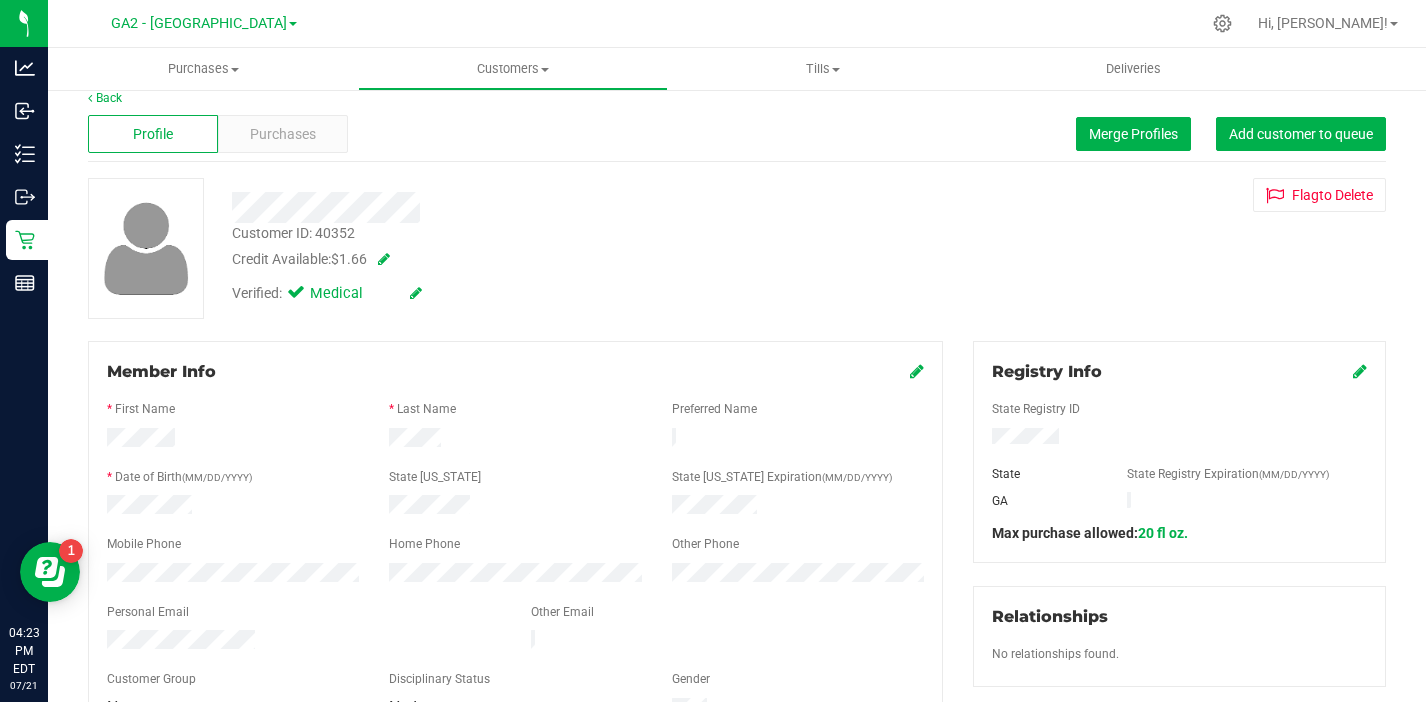 scroll, scrollTop: 0, scrollLeft: 0, axis: both 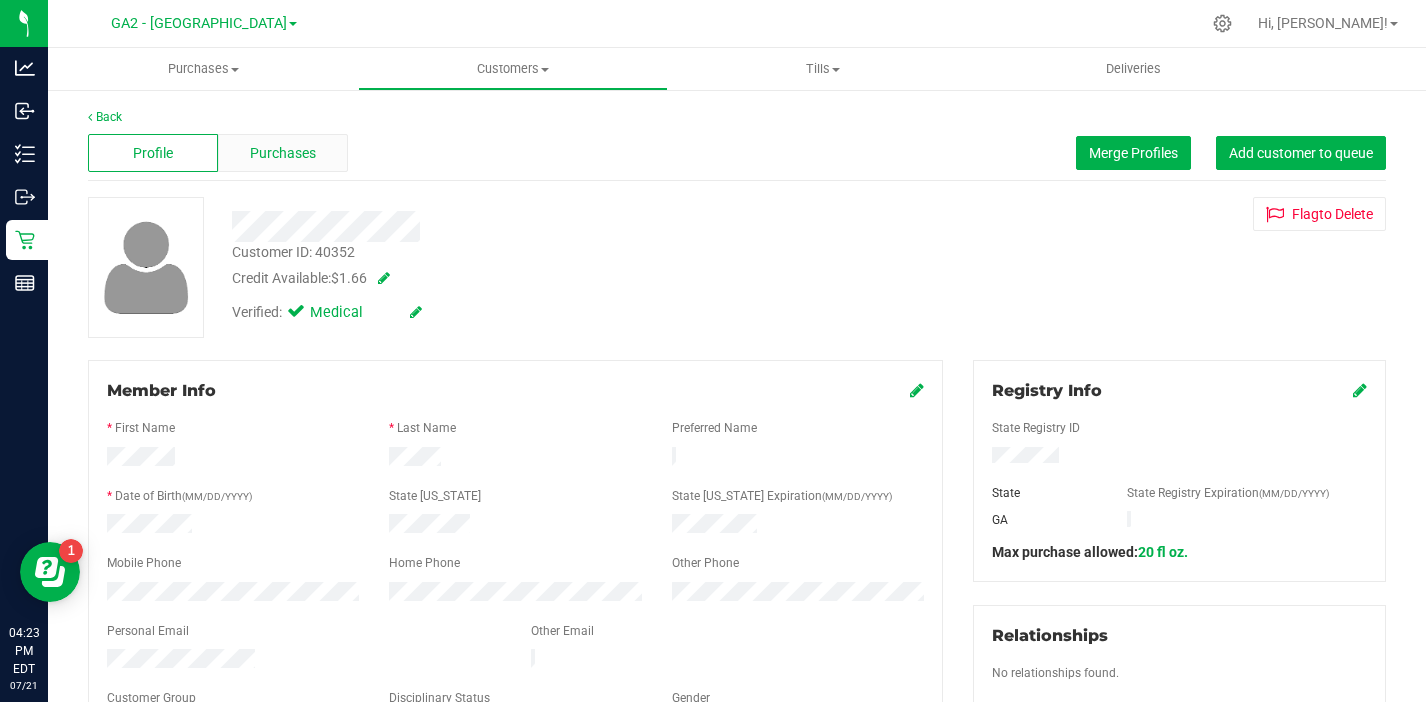 click on "Purchases" at bounding box center [283, 153] 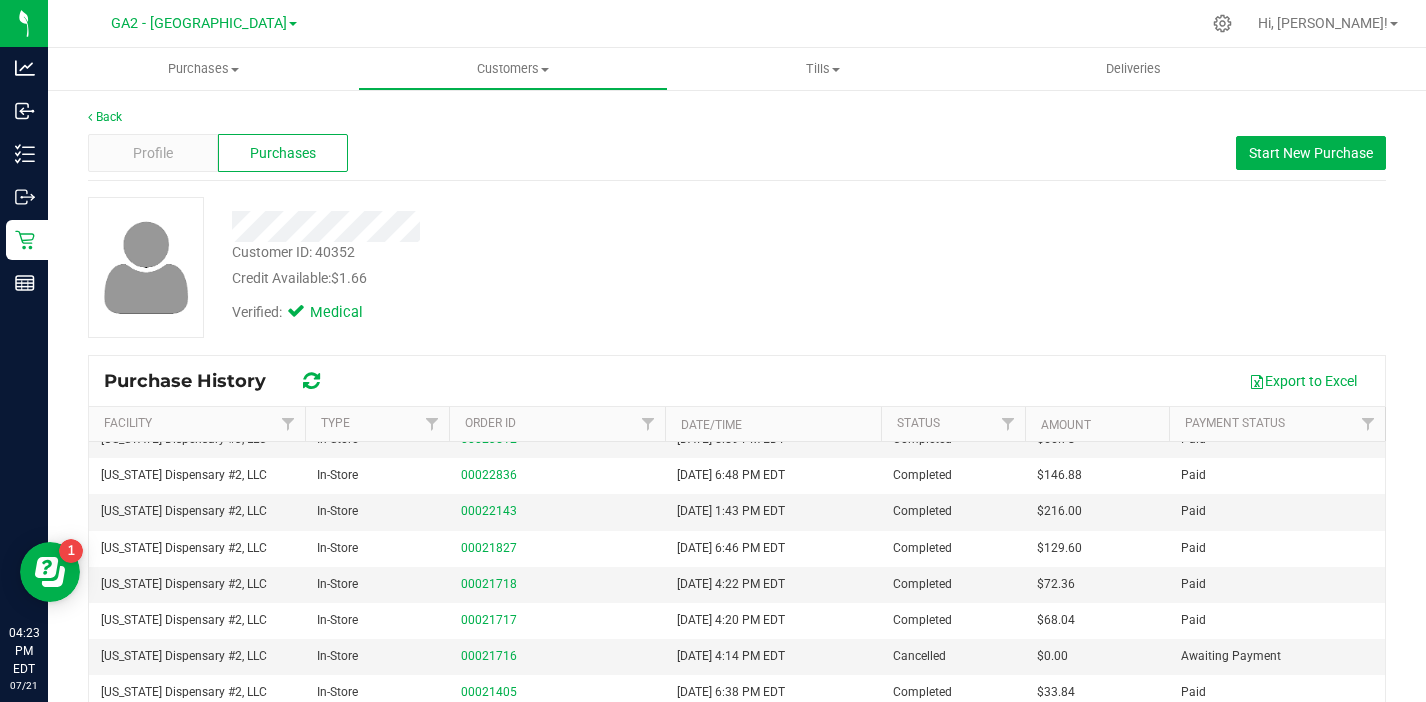 scroll, scrollTop: 323, scrollLeft: 0, axis: vertical 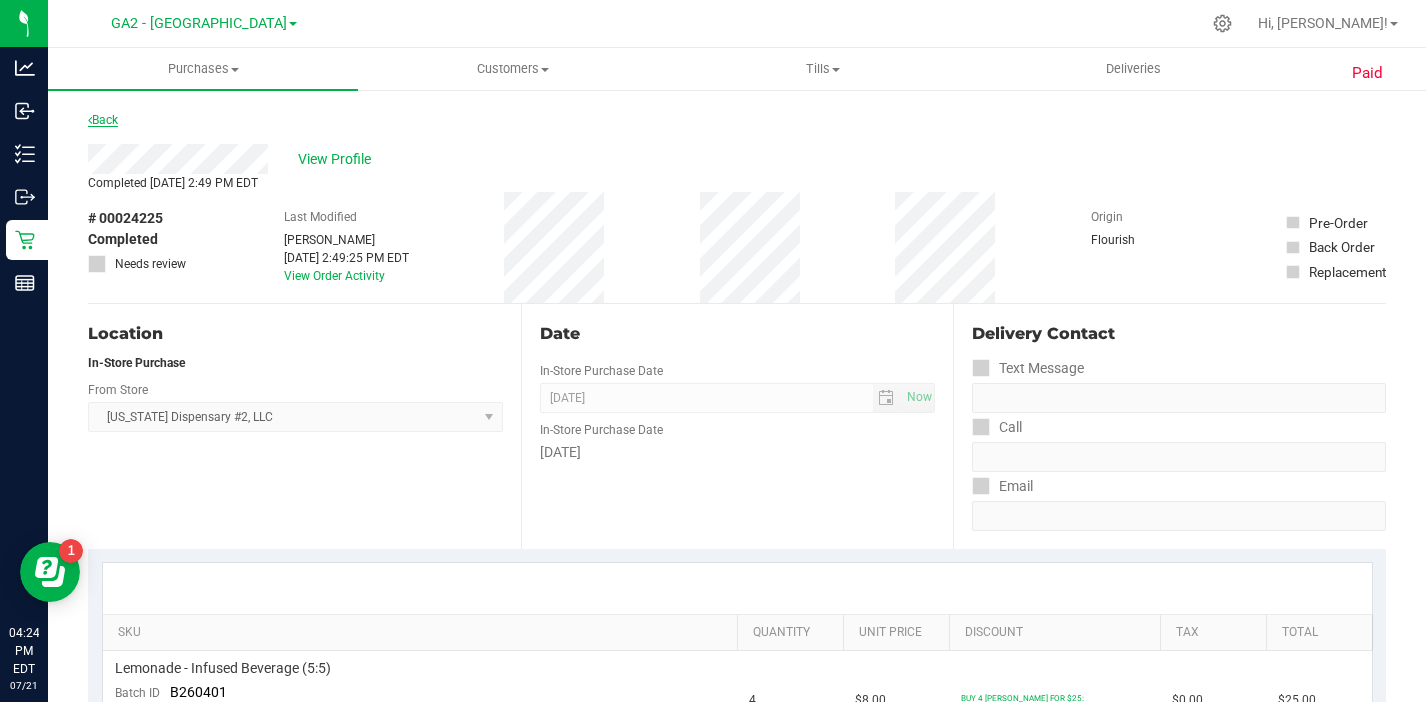 click on "Back" at bounding box center [103, 120] 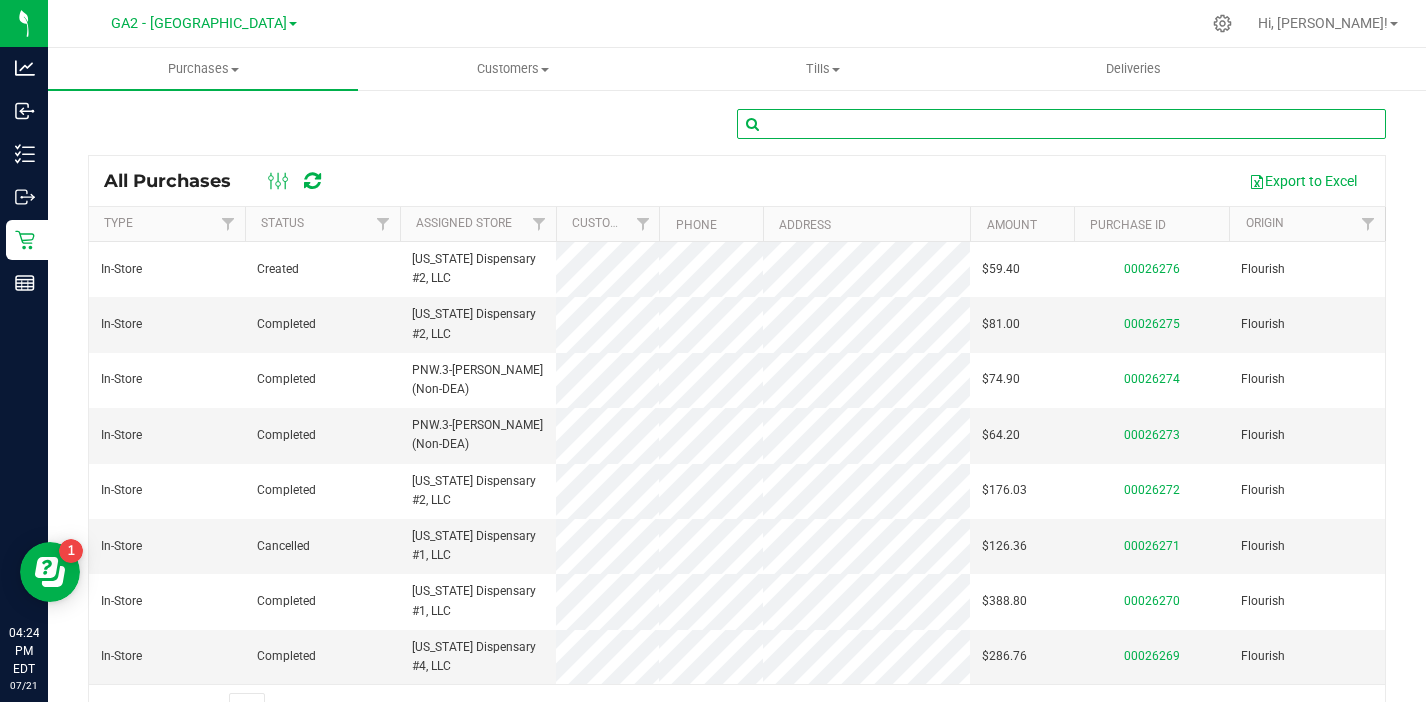click at bounding box center (1061, 124) 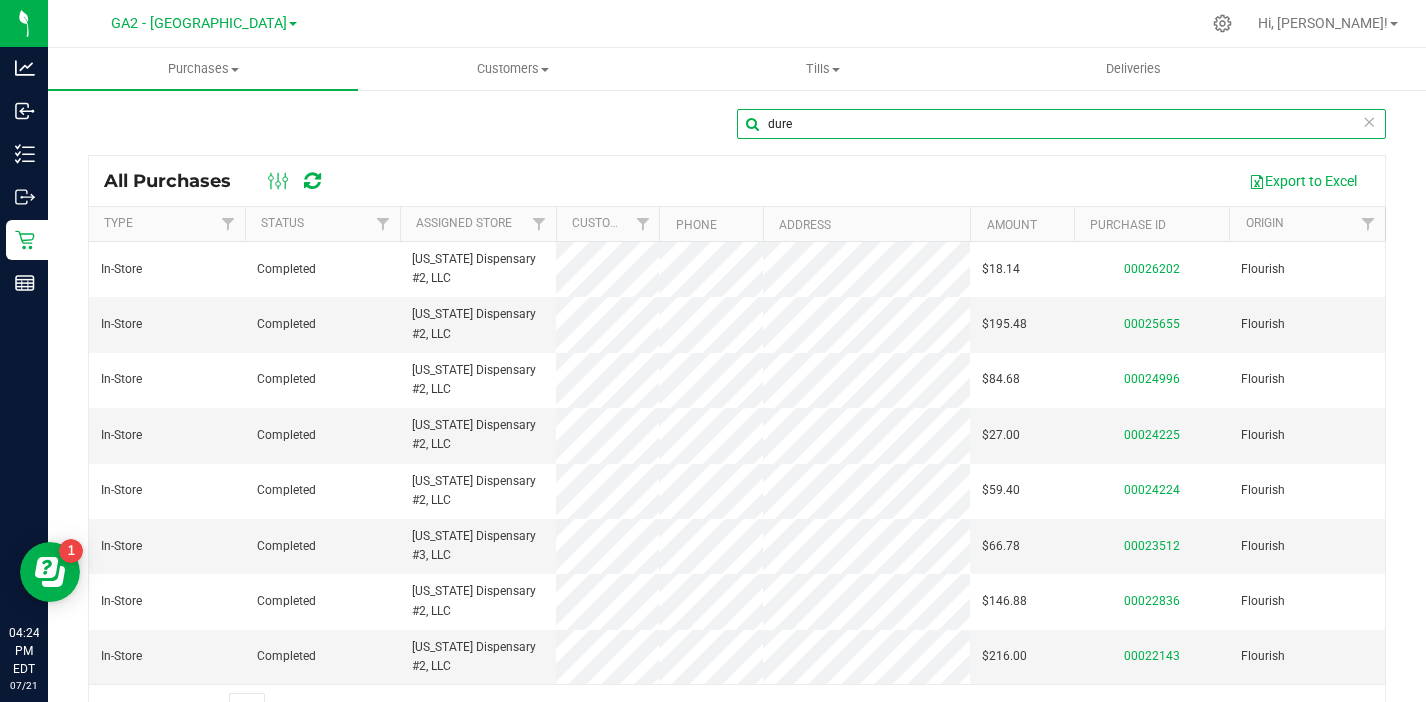 type on "duren" 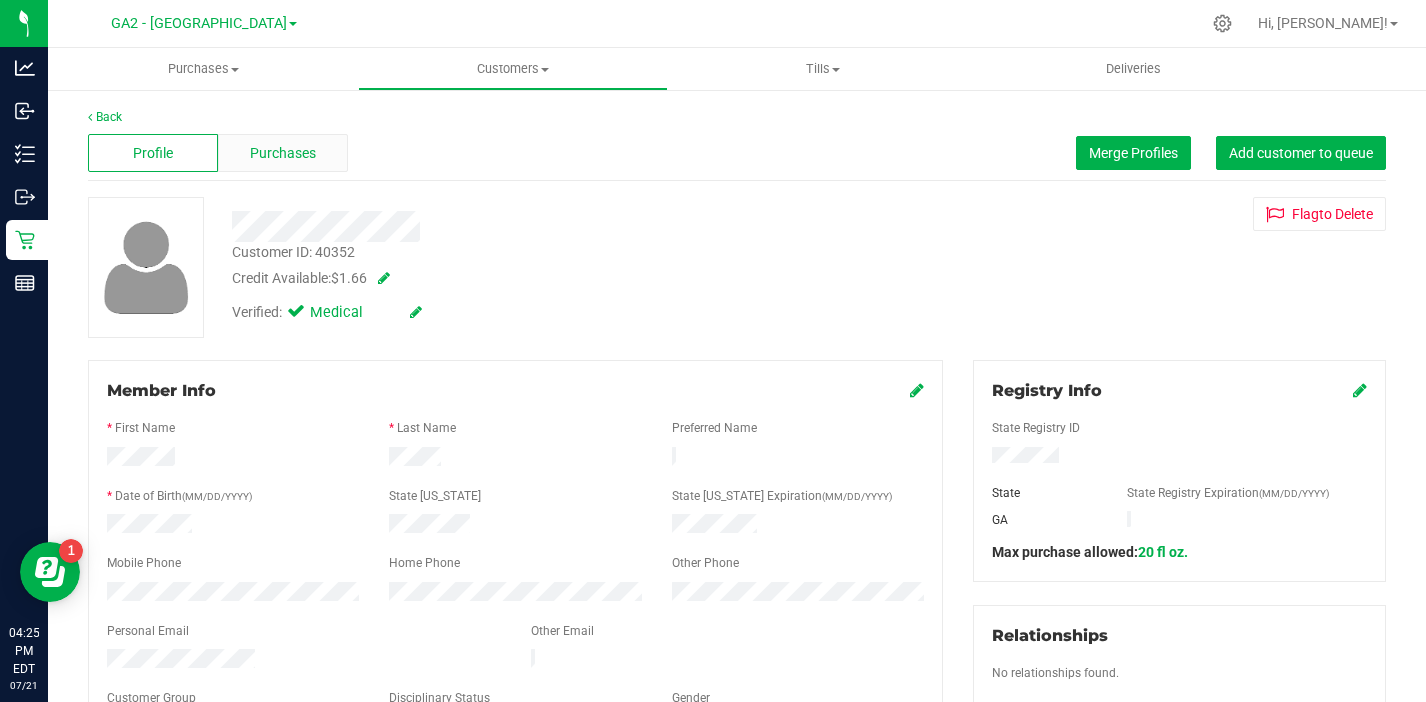 click on "Purchases" at bounding box center (283, 153) 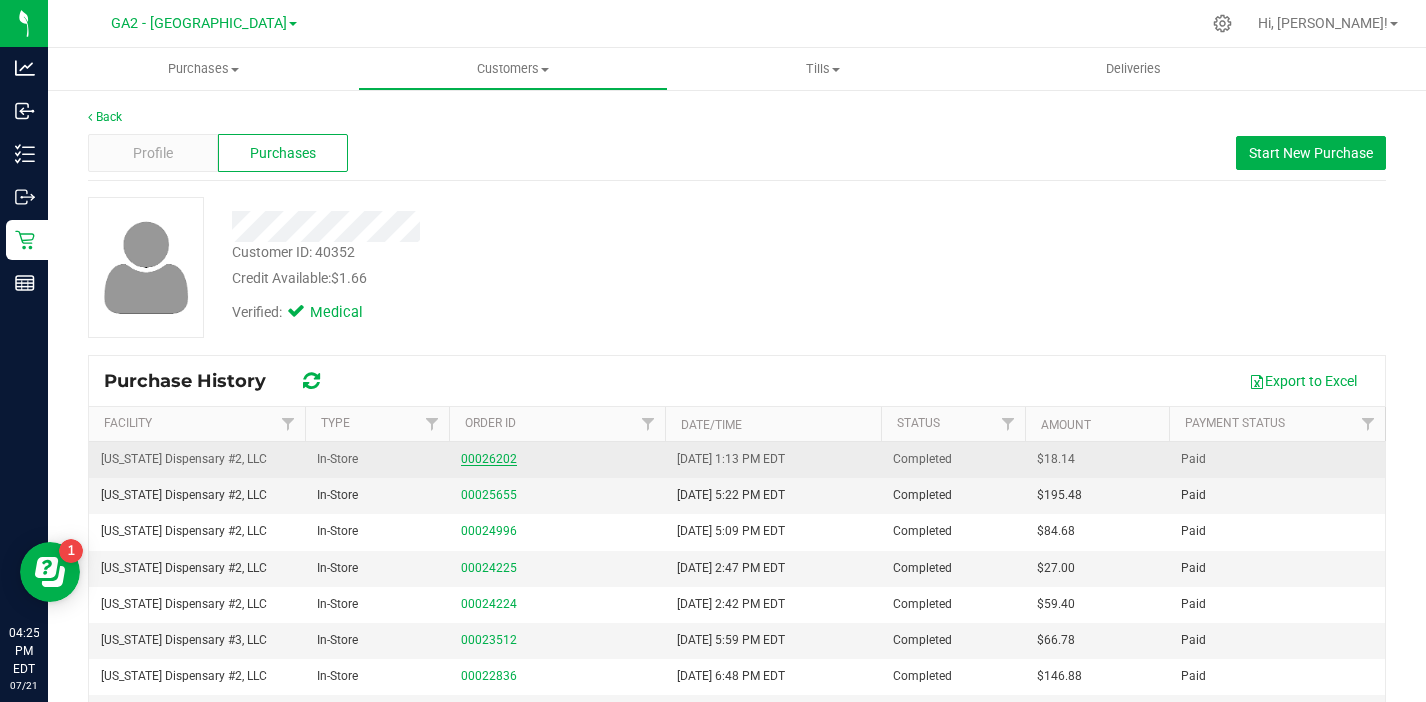 click on "00026202" at bounding box center (489, 459) 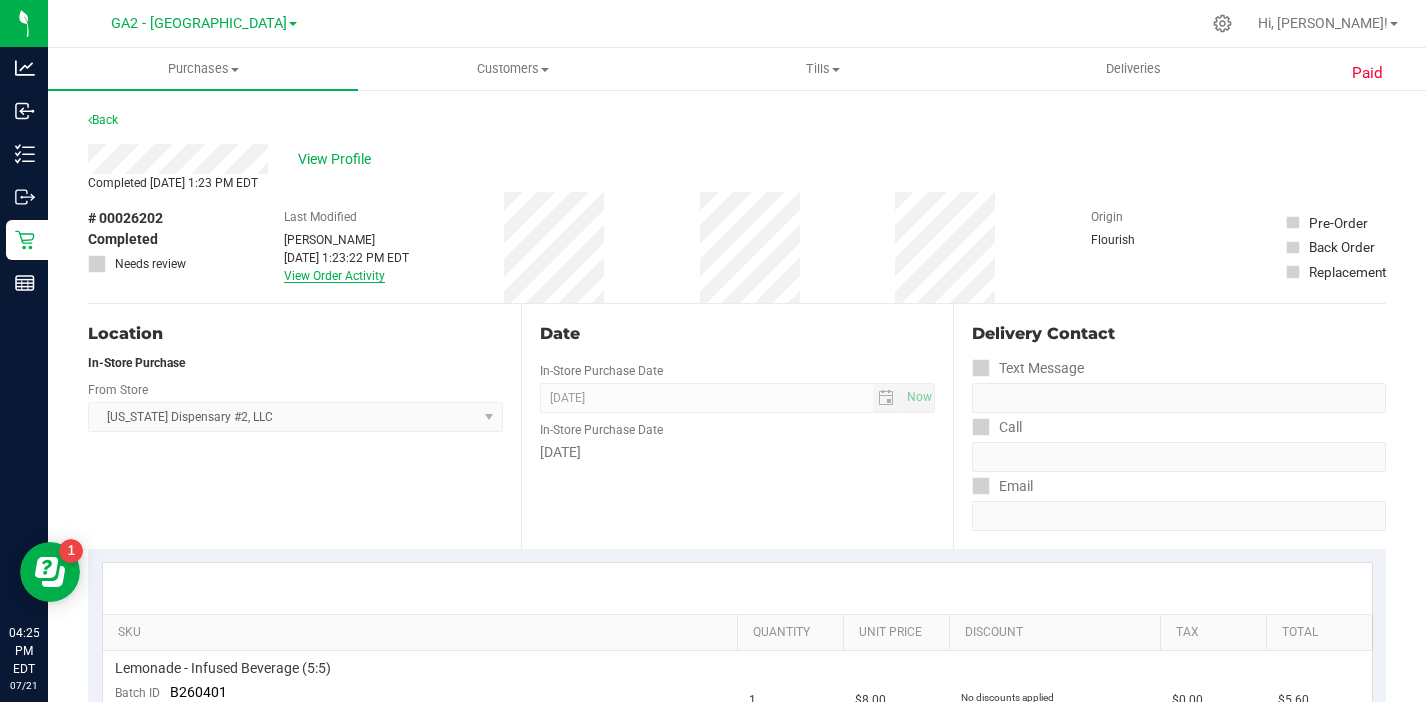 click on "View Order Activity" at bounding box center [334, 276] 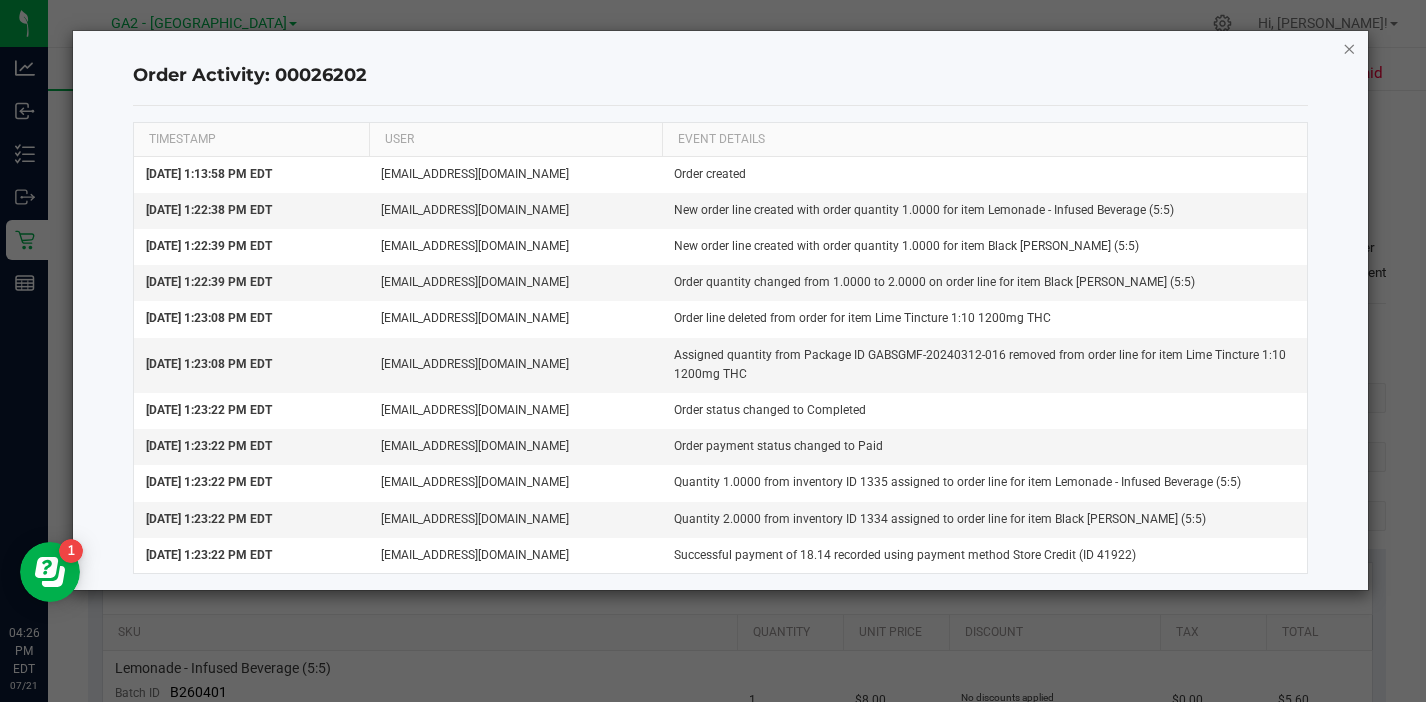 click 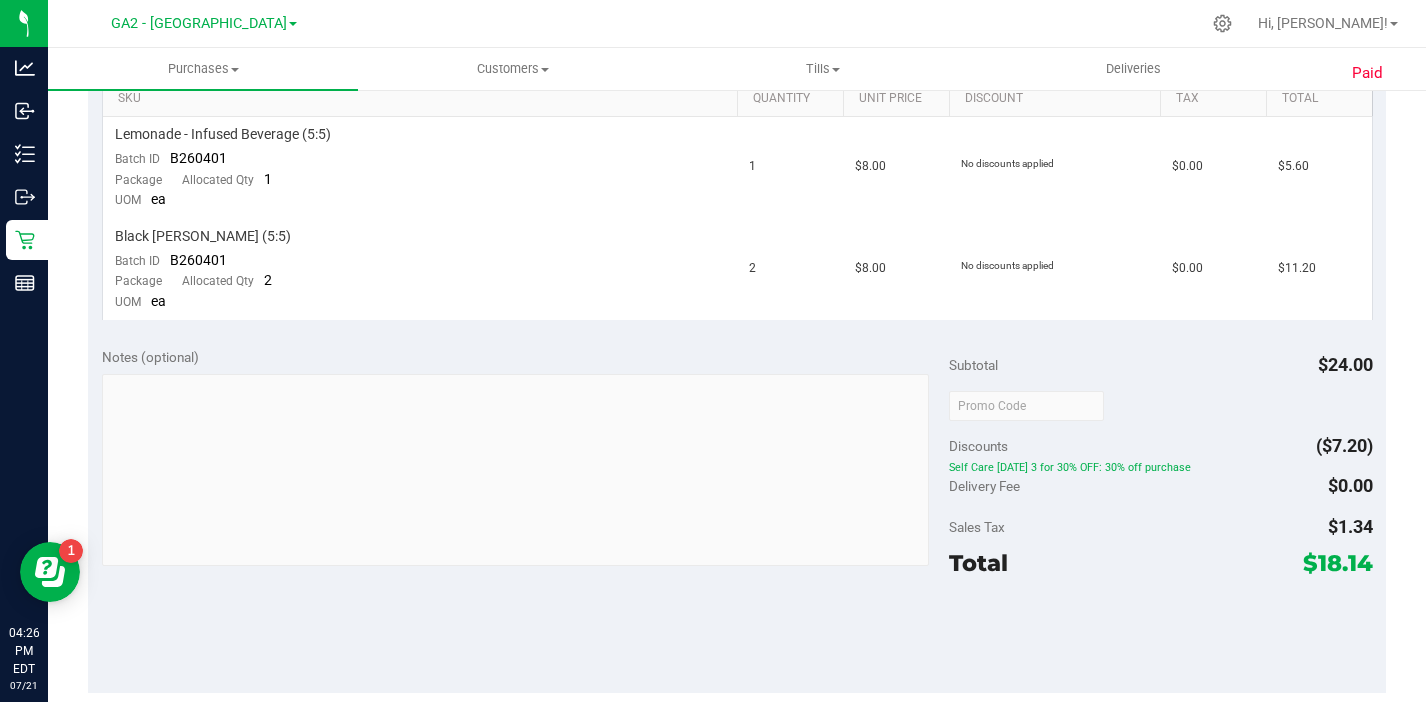 scroll, scrollTop: 0, scrollLeft: 0, axis: both 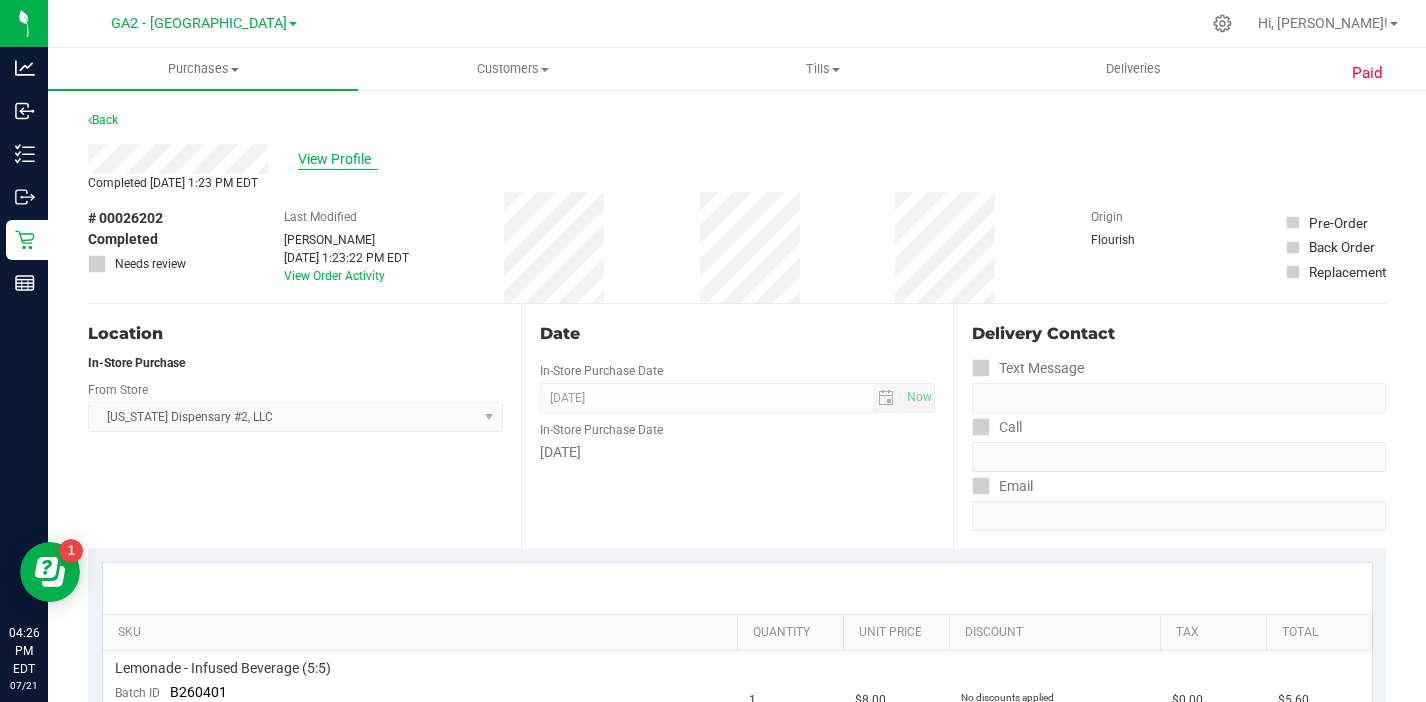 click on "View Profile" at bounding box center [338, 159] 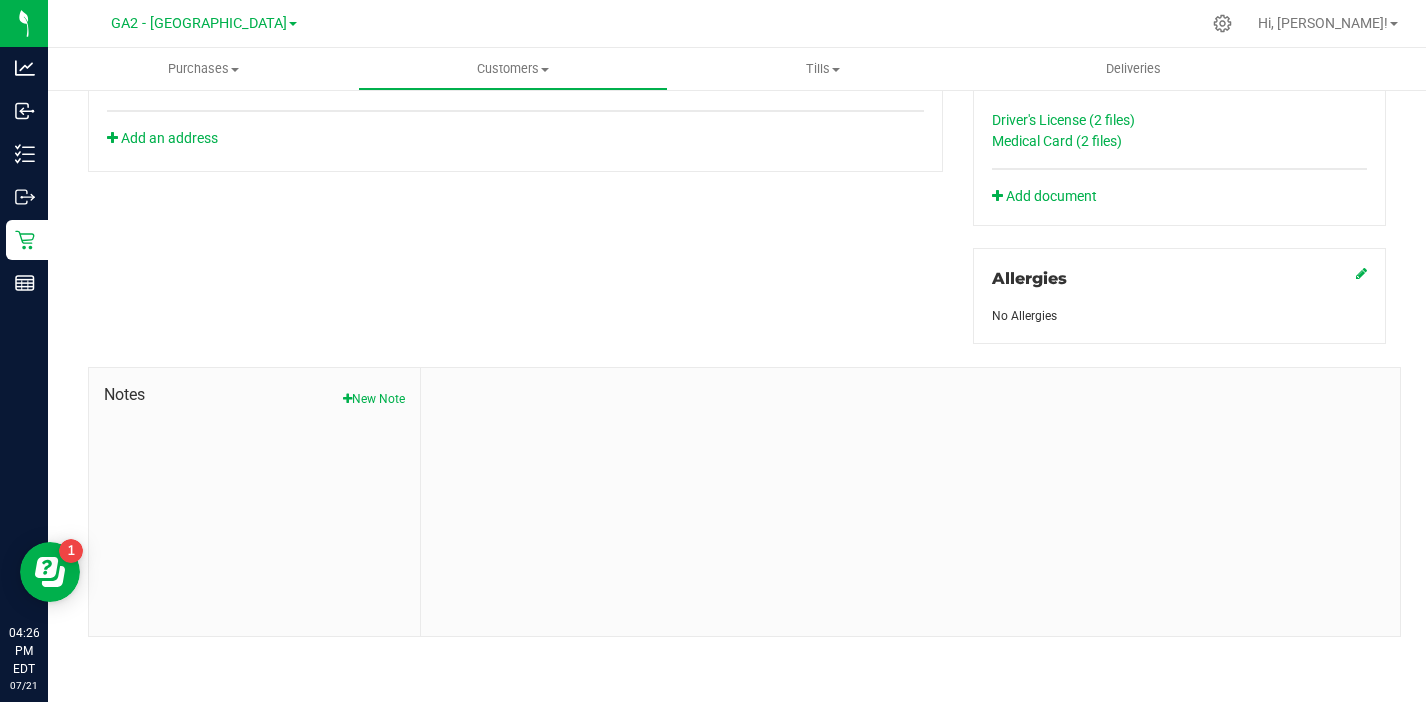 scroll, scrollTop: 0, scrollLeft: 0, axis: both 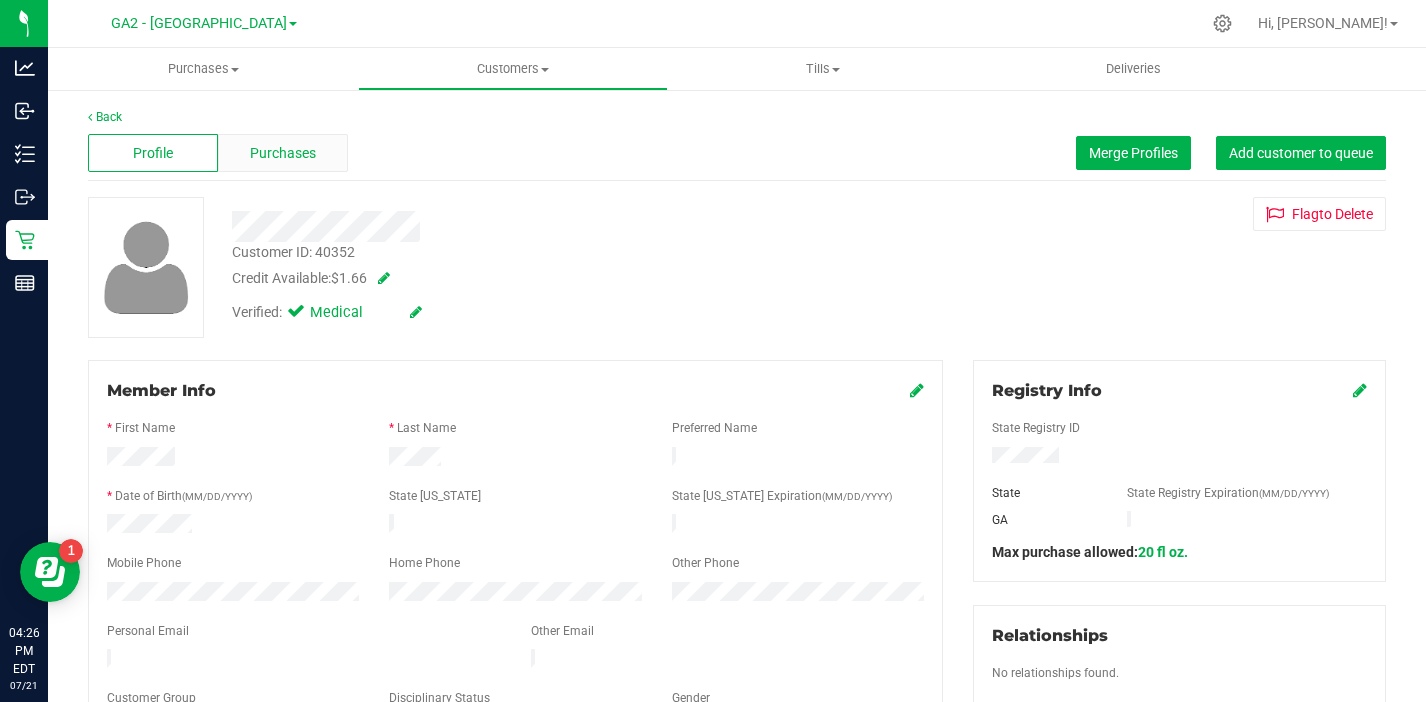 click on "Purchases" at bounding box center (283, 153) 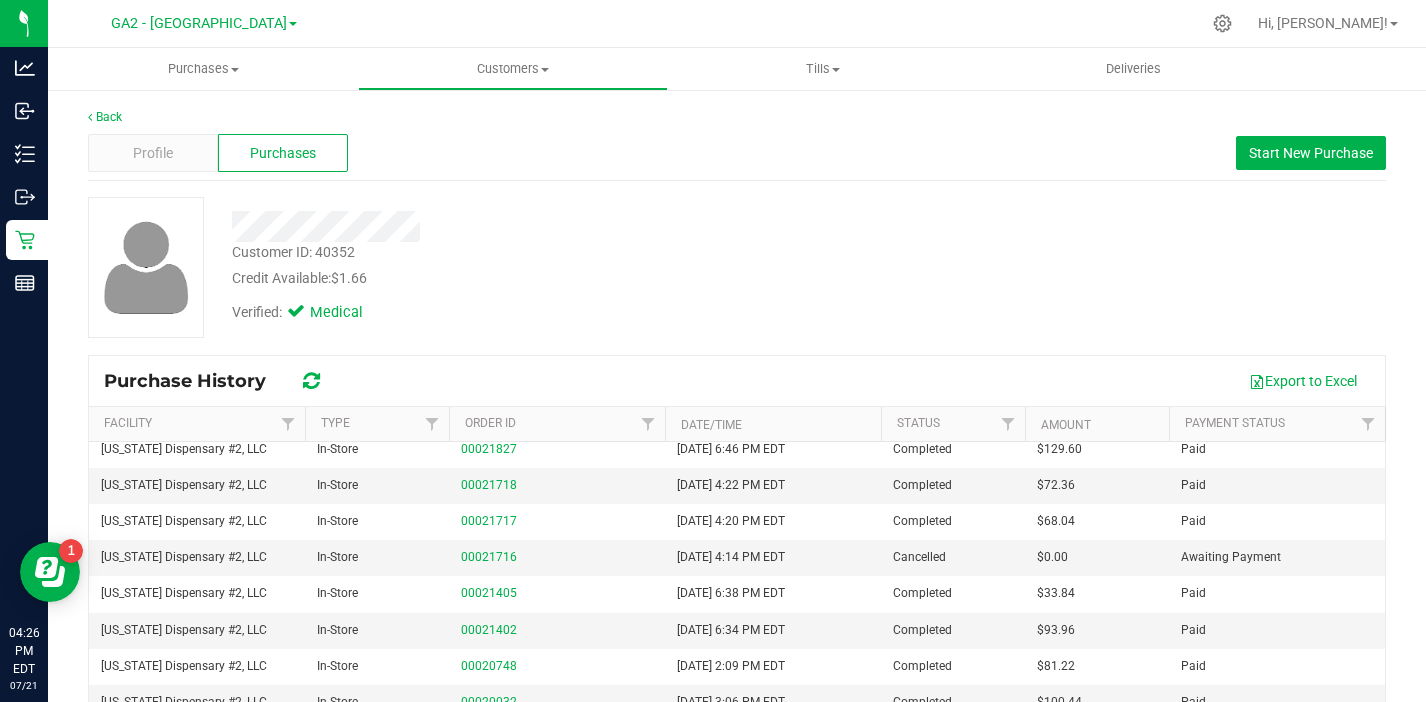 scroll, scrollTop: 323, scrollLeft: 0, axis: vertical 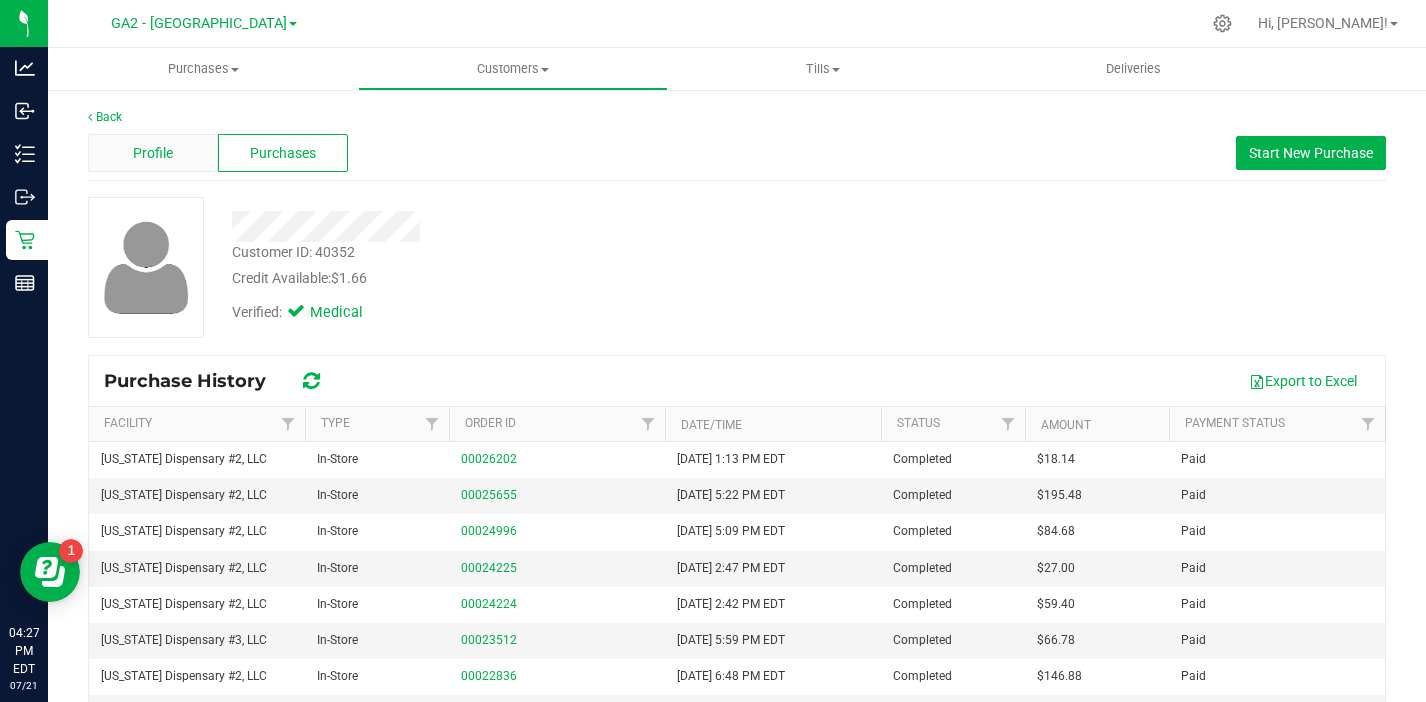 click on "Profile" at bounding box center (153, 153) 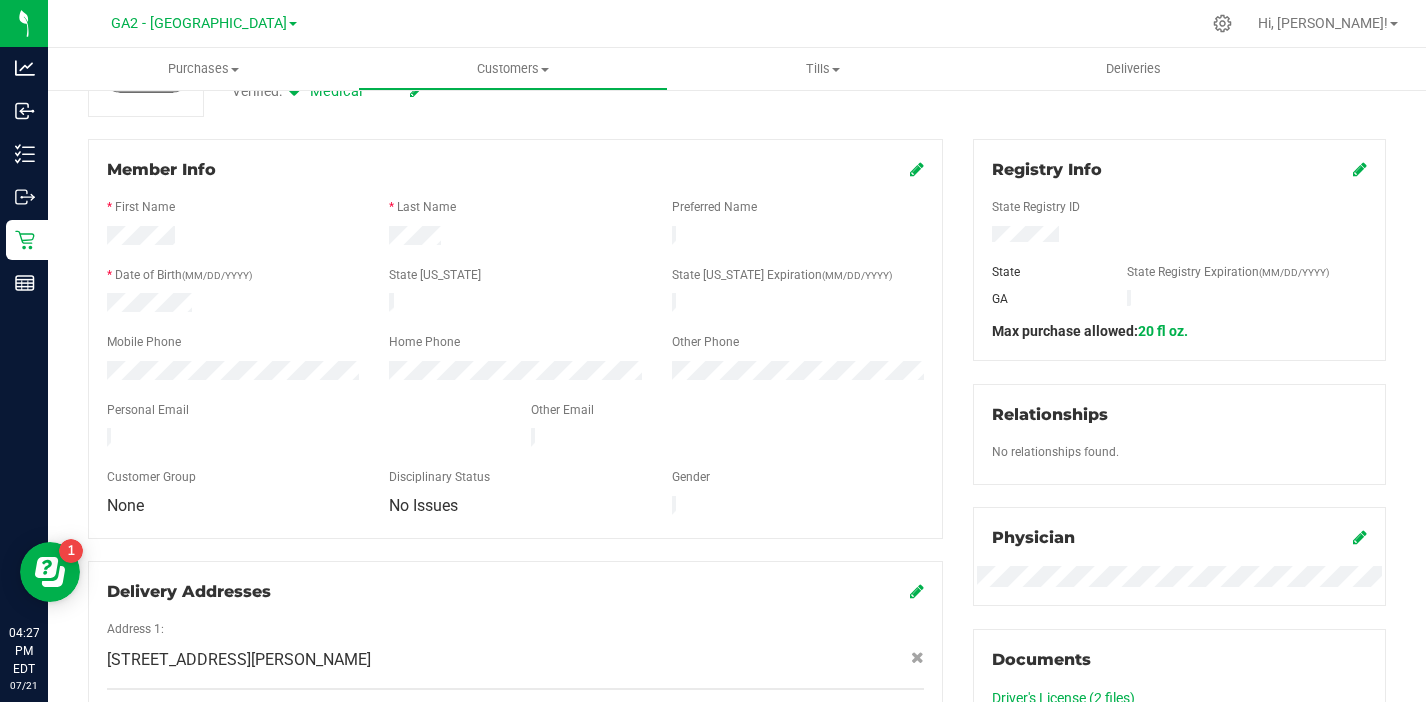 scroll, scrollTop: 0, scrollLeft: 0, axis: both 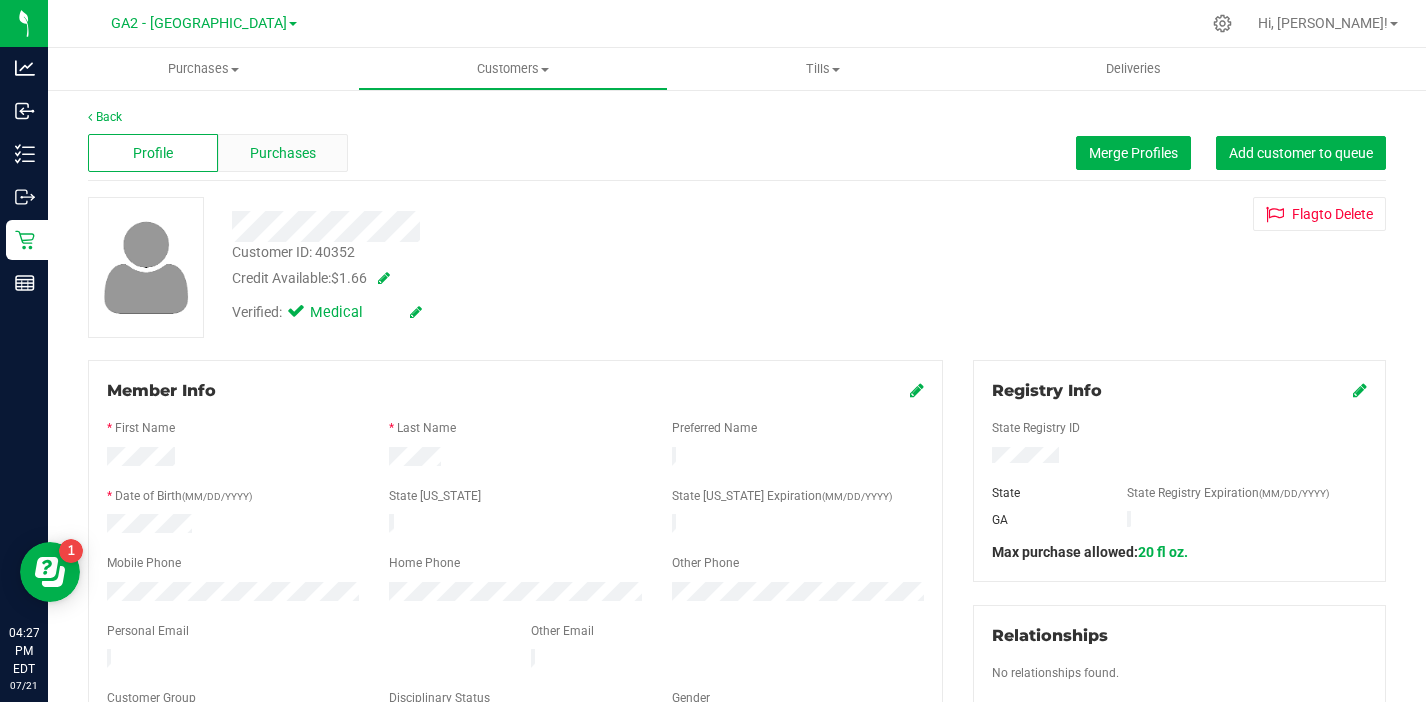 click on "Purchases" at bounding box center (283, 153) 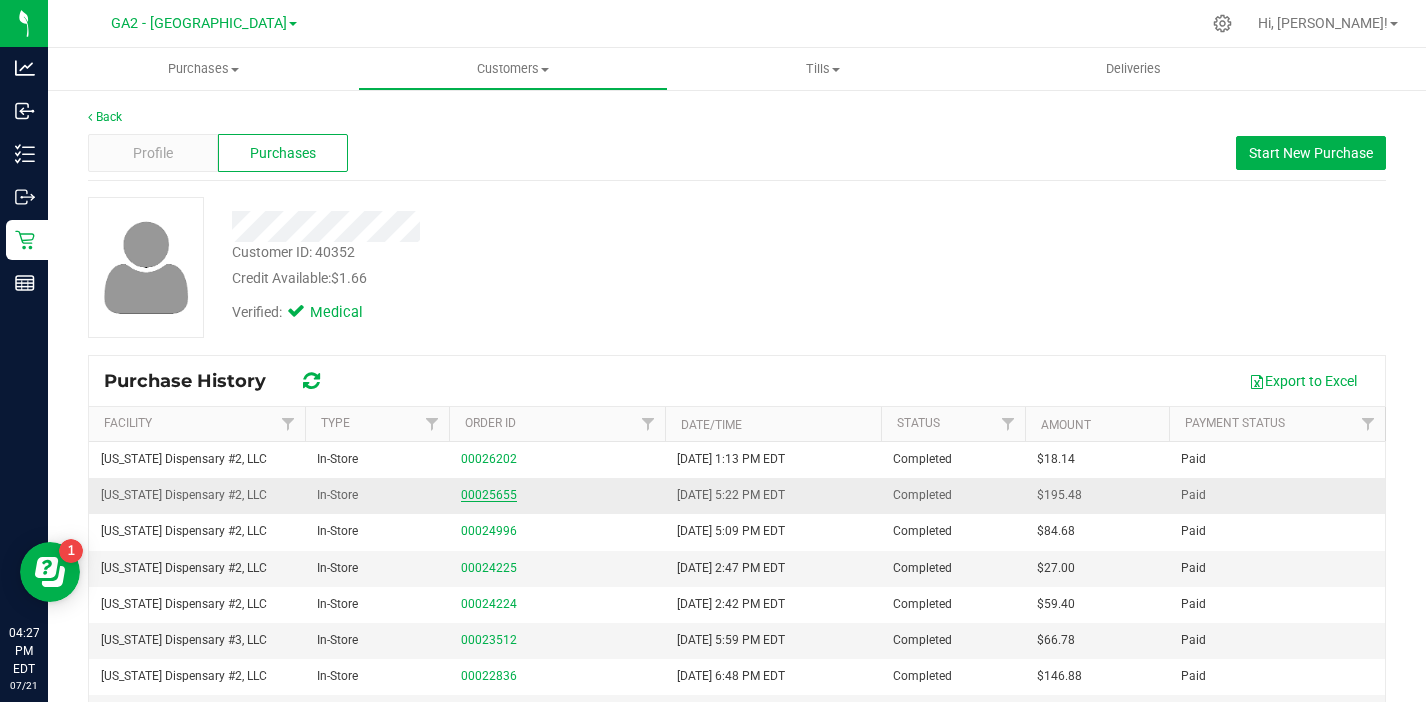 click on "00025655" at bounding box center (489, 495) 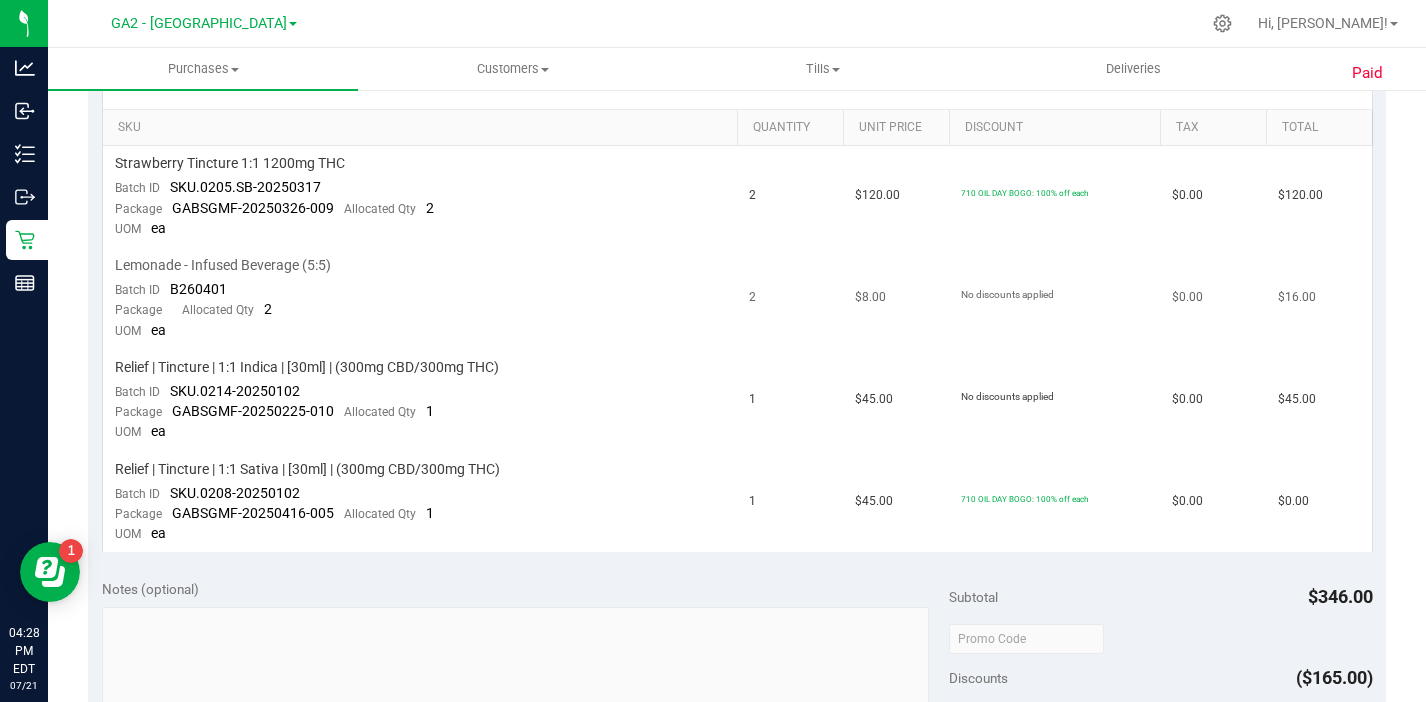 scroll, scrollTop: 0, scrollLeft: 0, axis: both 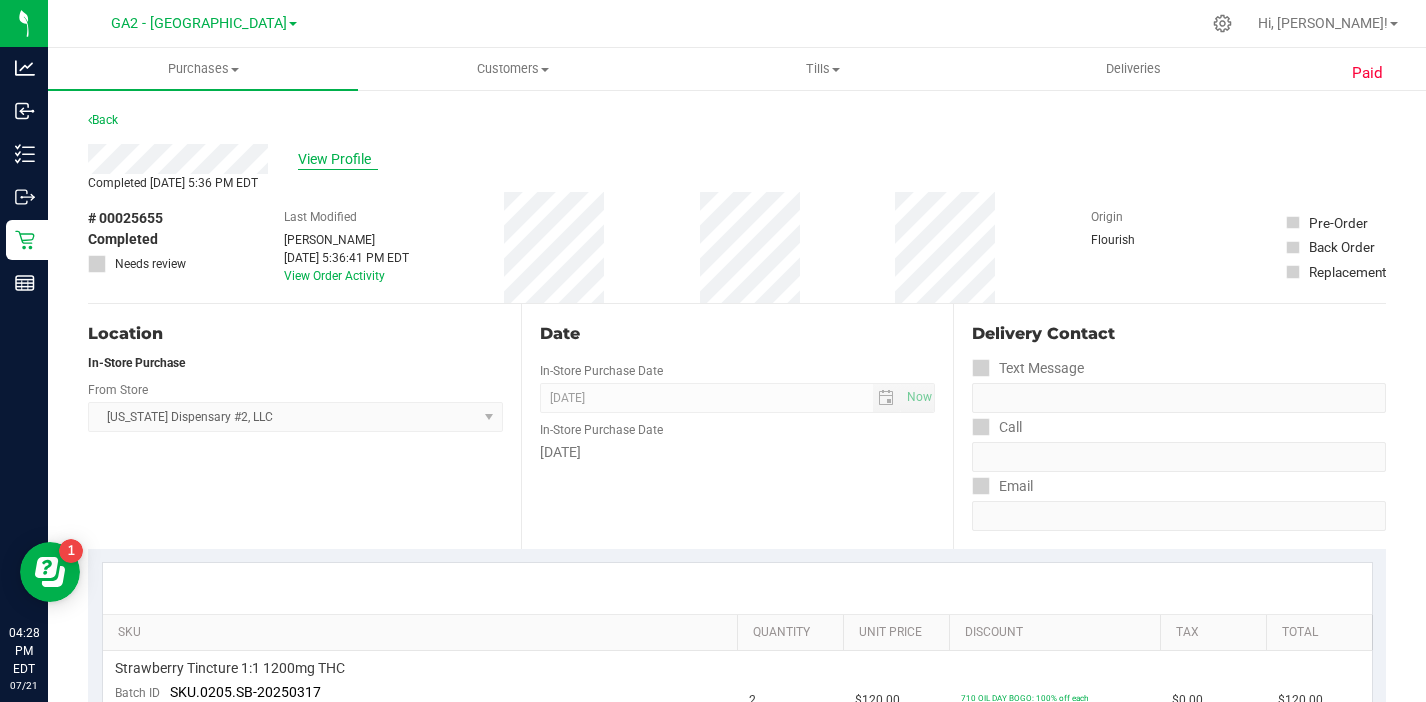 click on "View Profile" at bounding box center (338, 159) 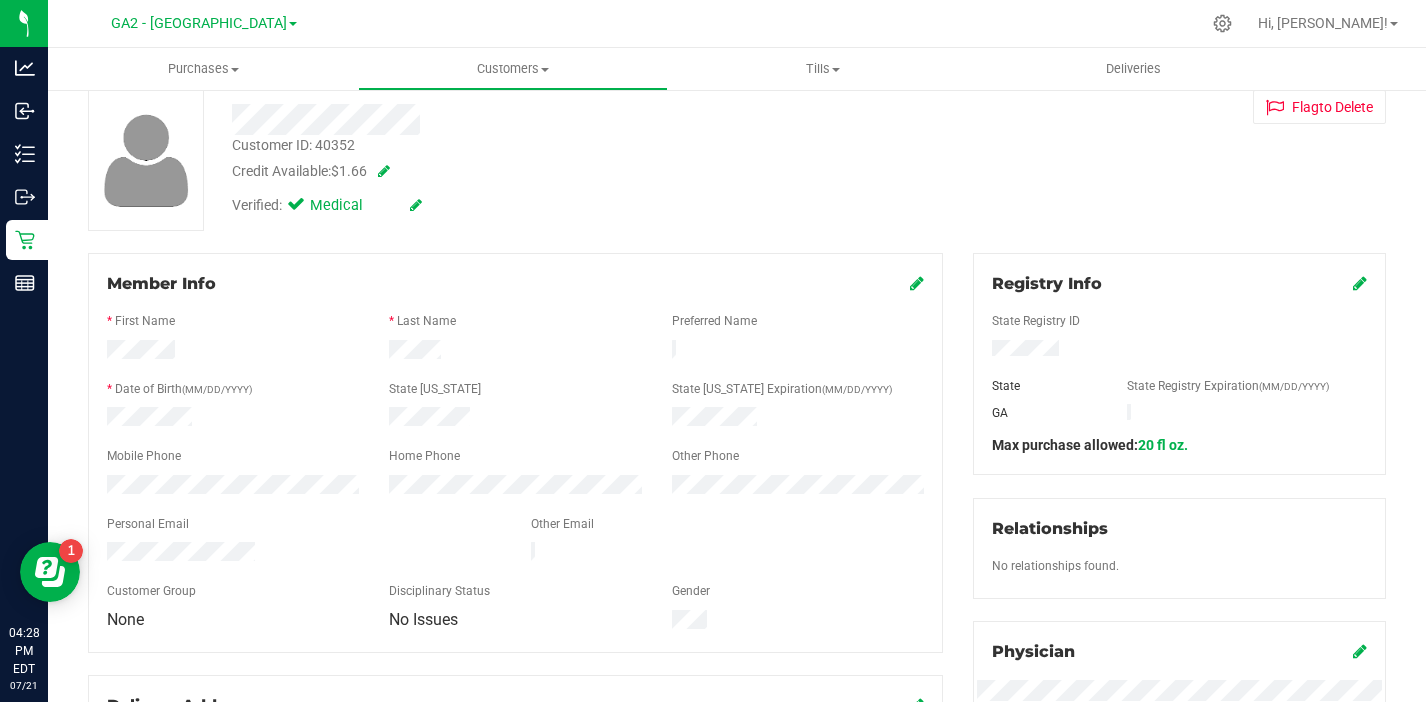 scroll, scrollTop: 0, scrollLeft: 0, axis: both 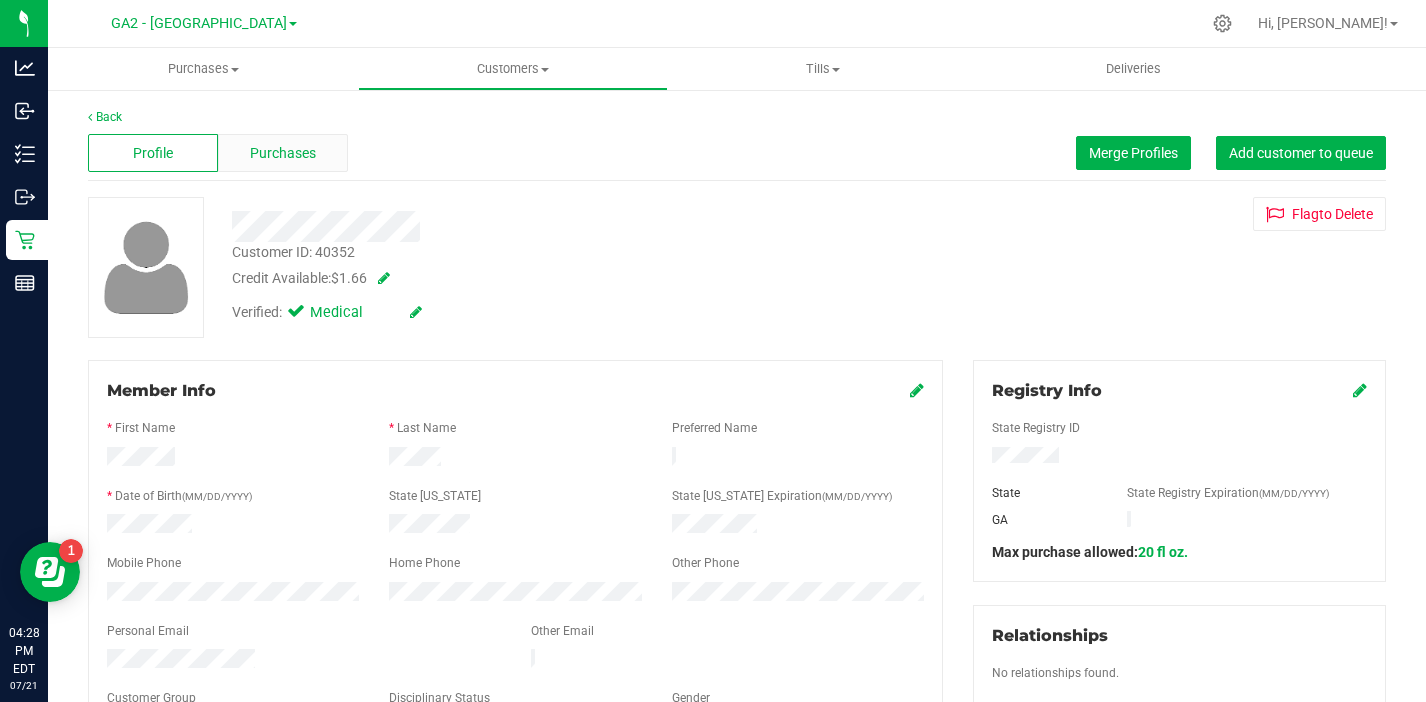 click on "Purchases" at bounding box center (283, 153) 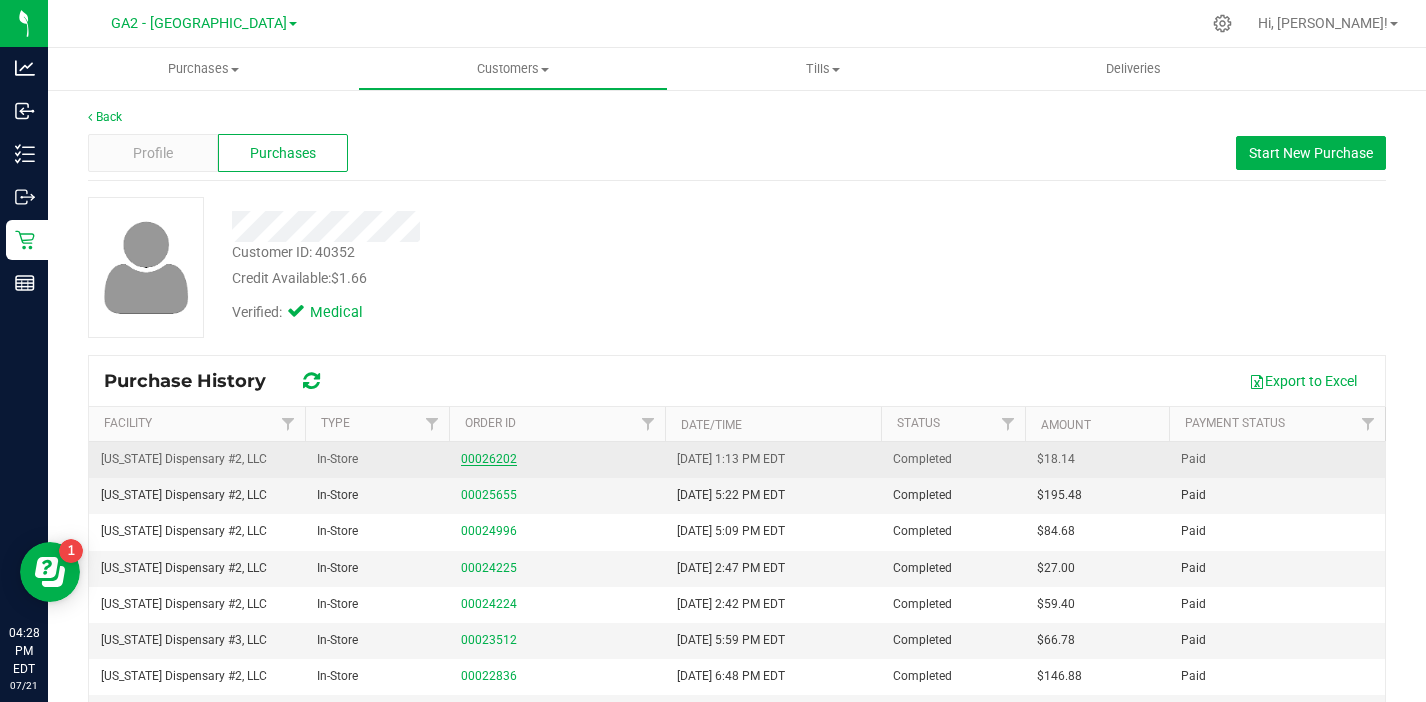 click on "00026202" at bounding box center (489, 459) 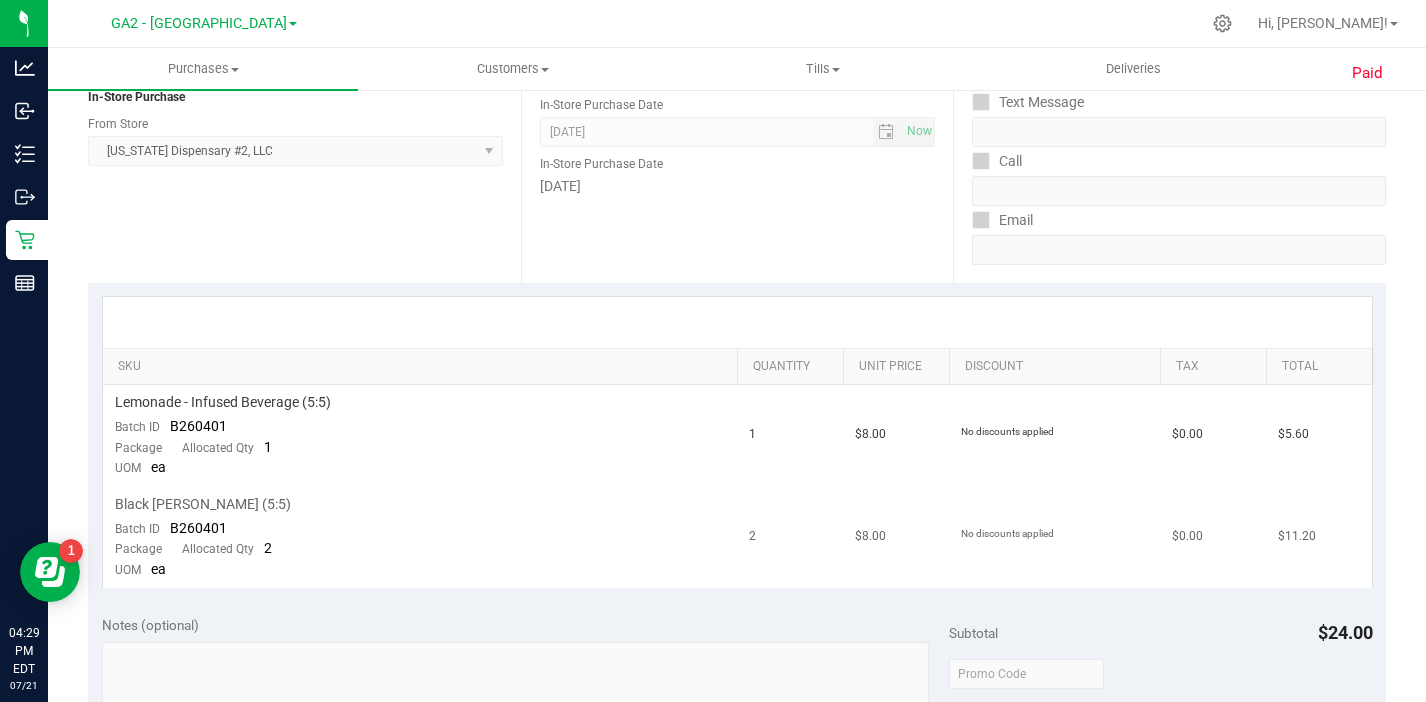scroll, scrollTop: 0, scrollLeft: 0, axis: both 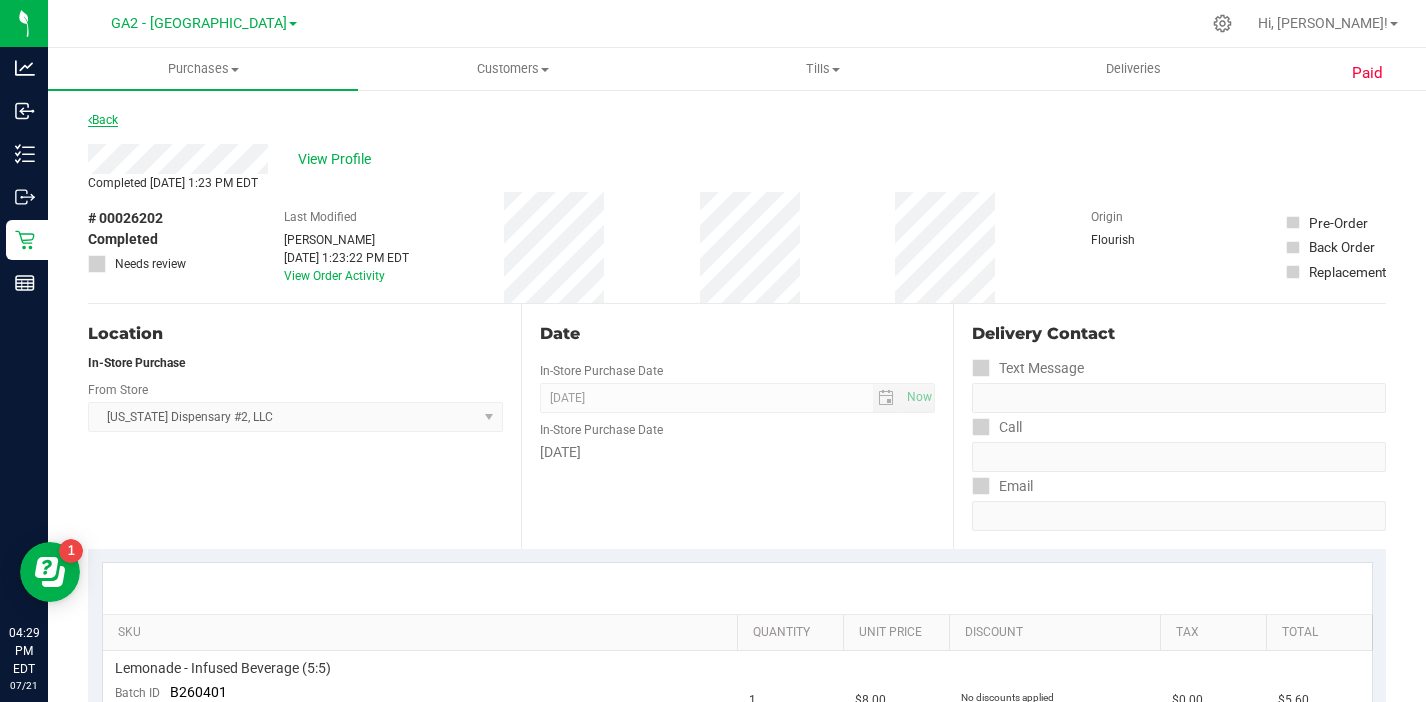 click on "Back" at bounding box center (103, 120) 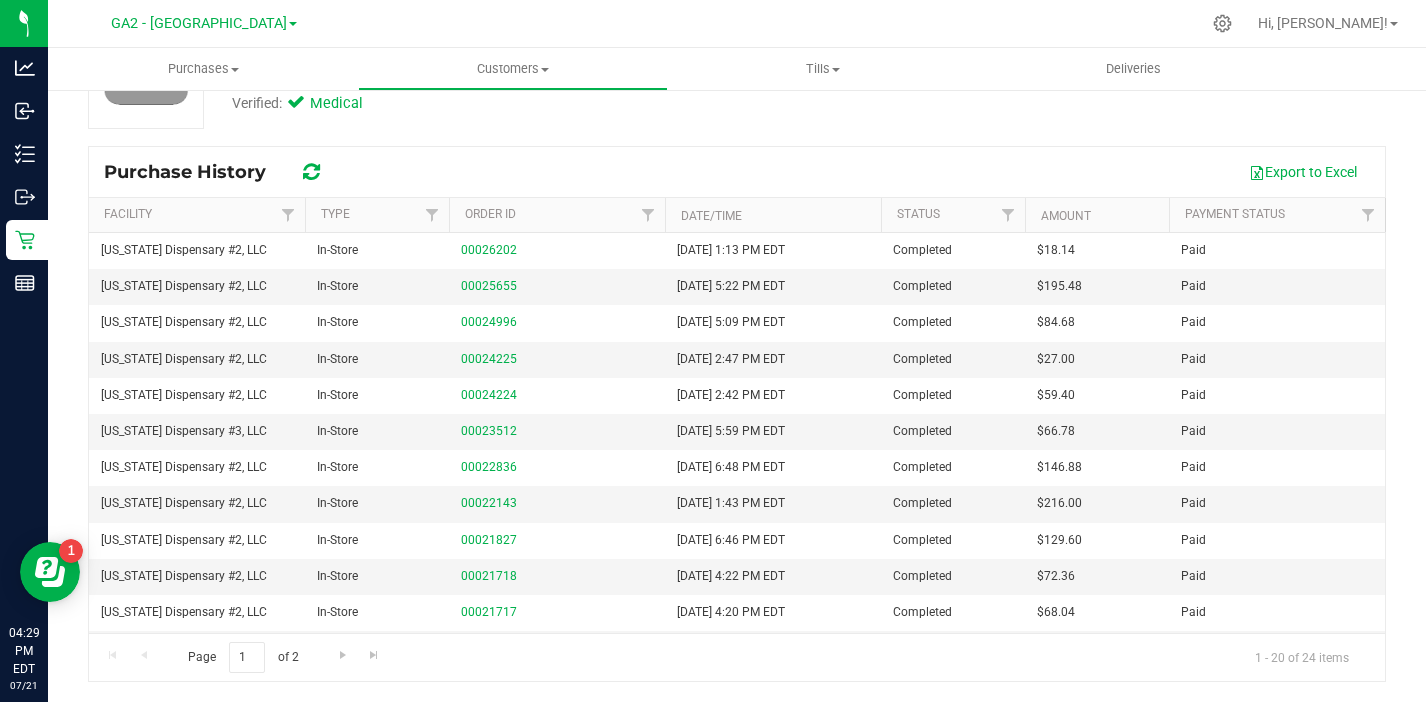 scroll, scrollTop: 0, scrollLeft: 0, axis: both 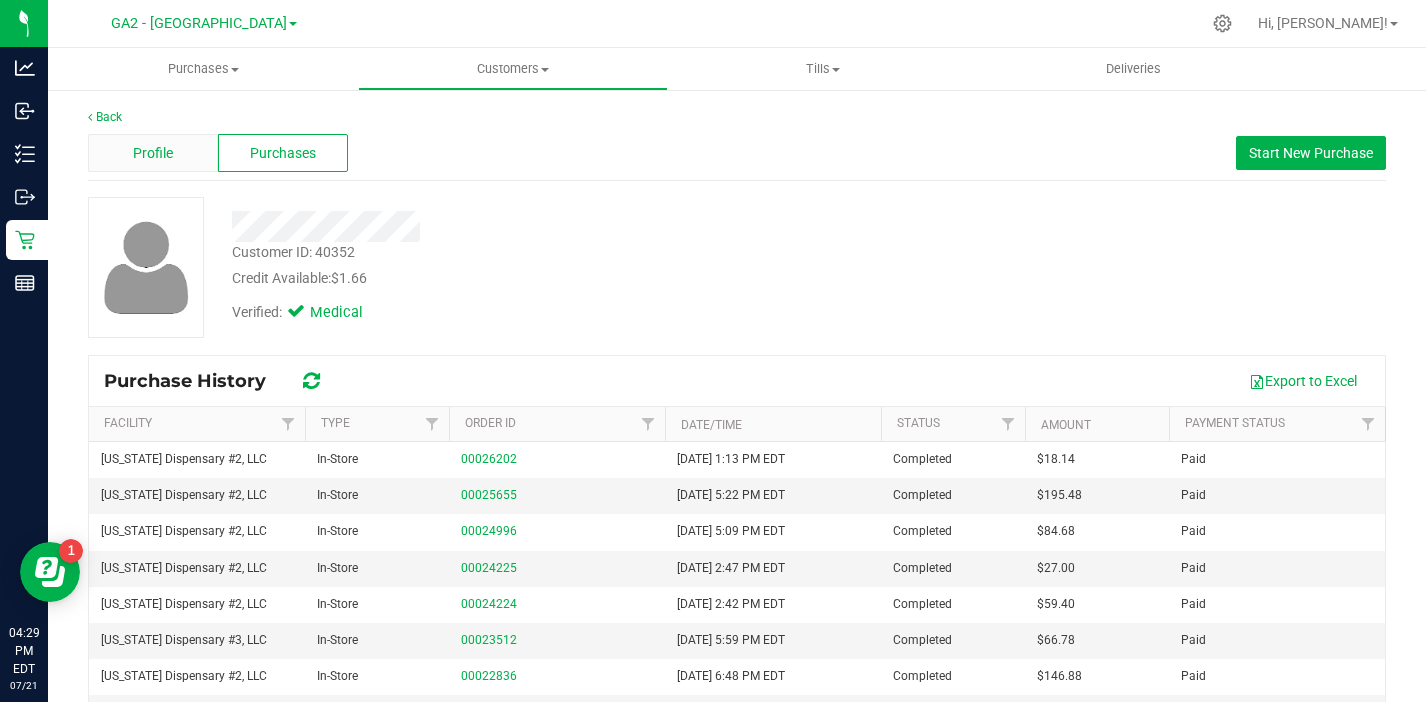 click on "Profile" at bounding box center [153, 153] 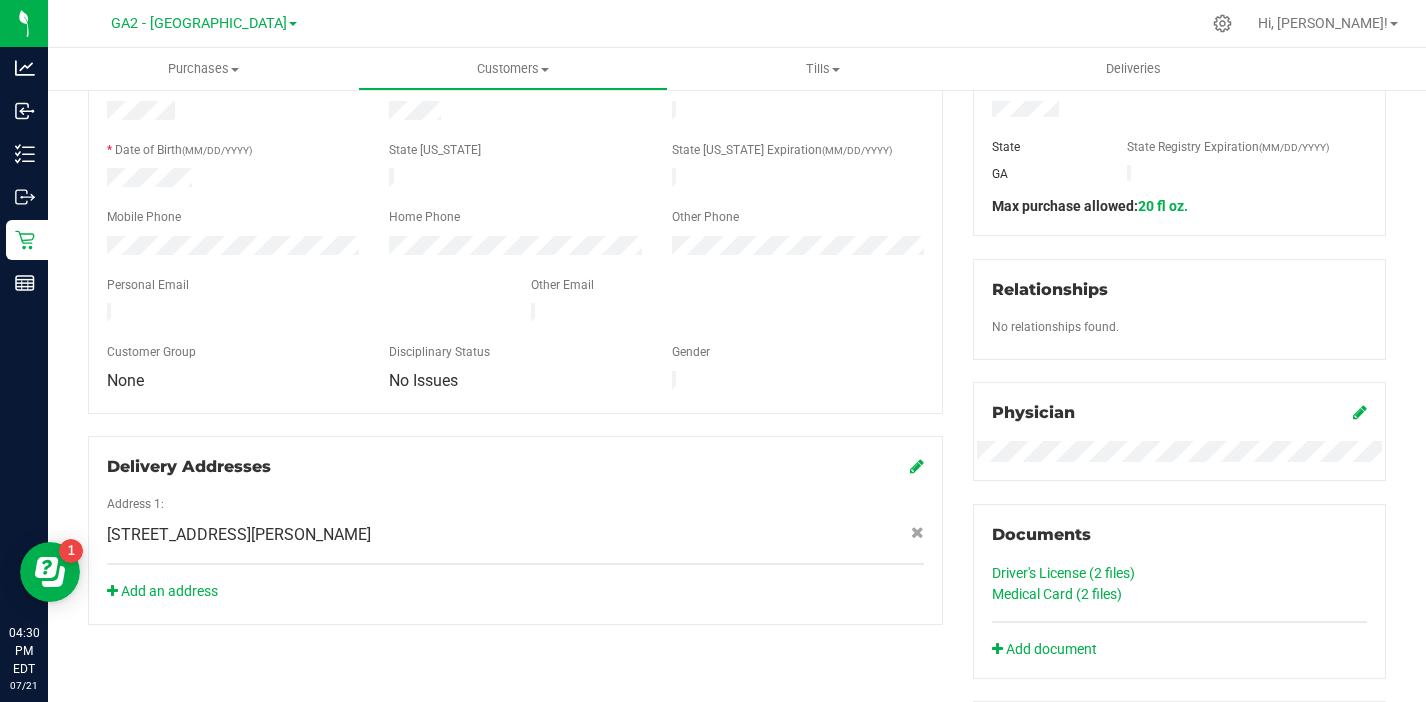 scroll, scrollTop: 799, scrollLeft: 0, axis: vertical 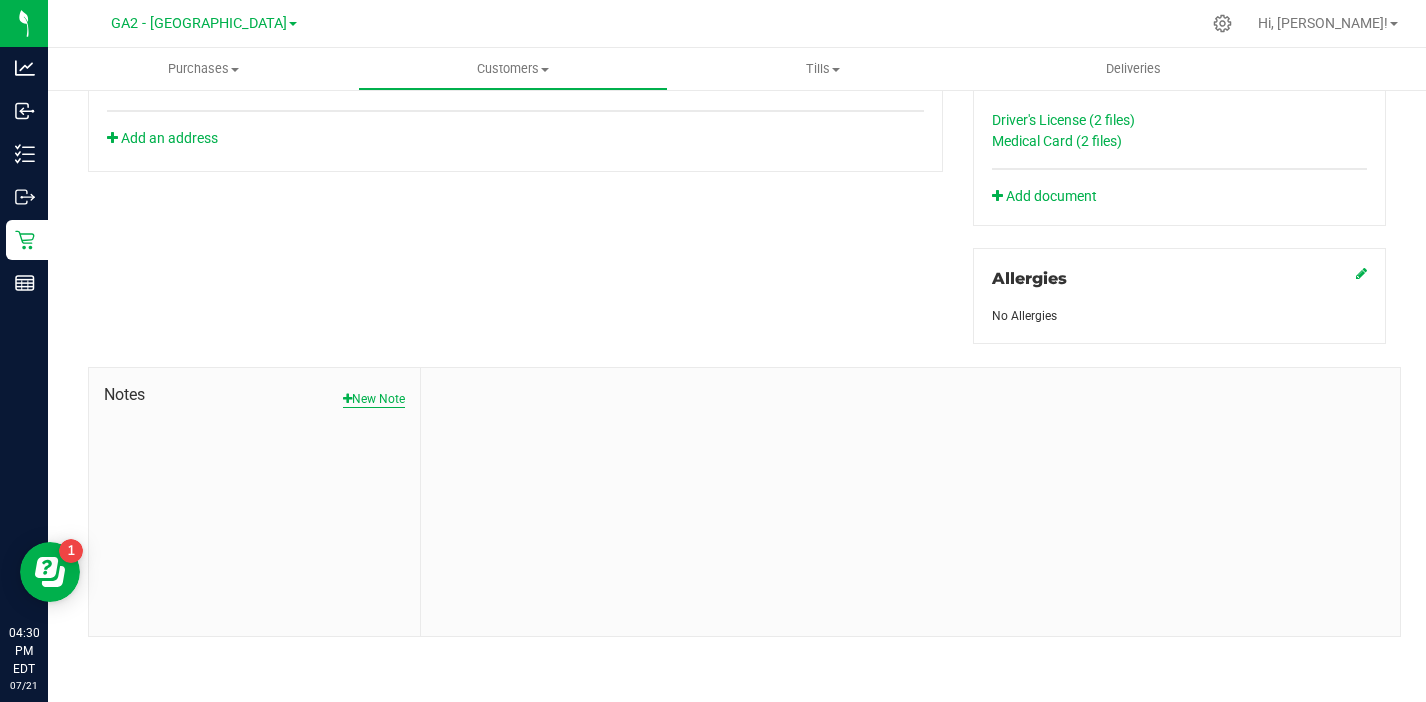 click on "New Note" at bounding box center [374, 399] 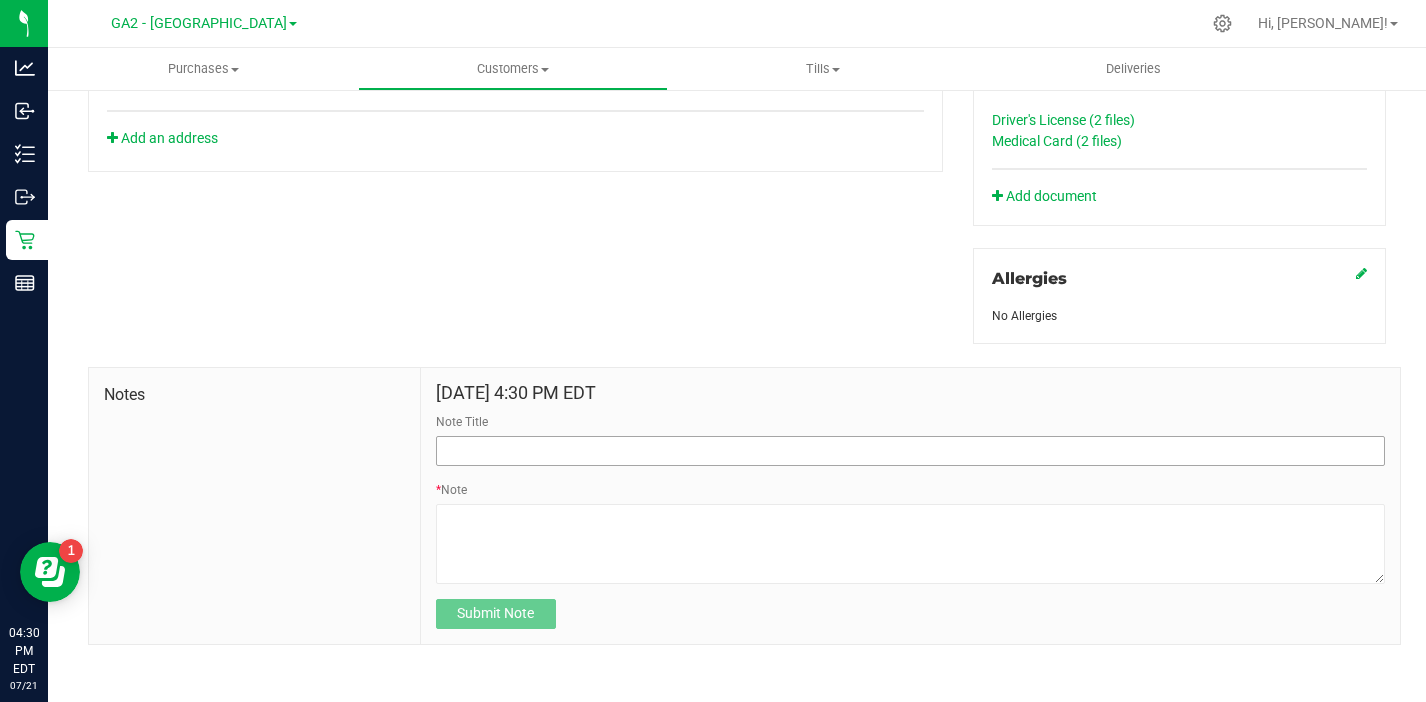 scroll, scrollTop: 0, scrollLeft: 0, axis: both 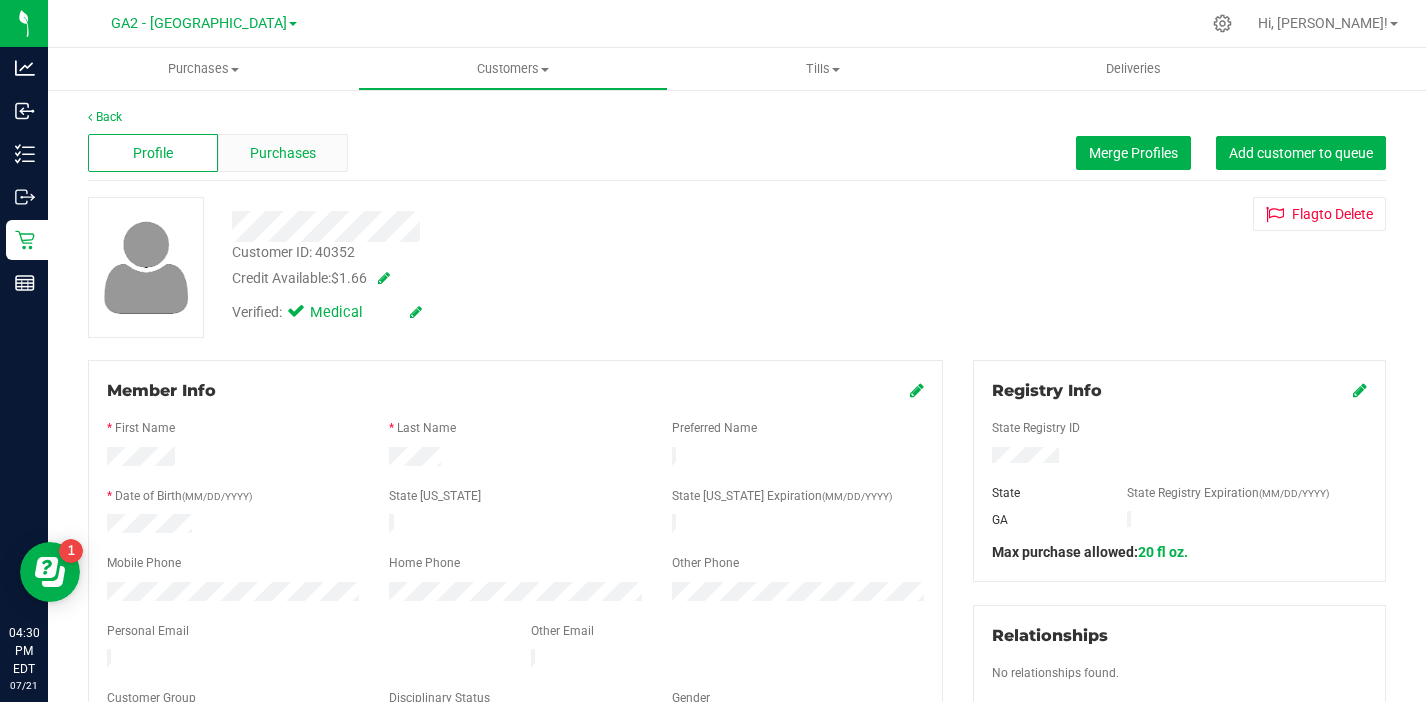 click on "Purchases" at bounding box center [283, 153] 